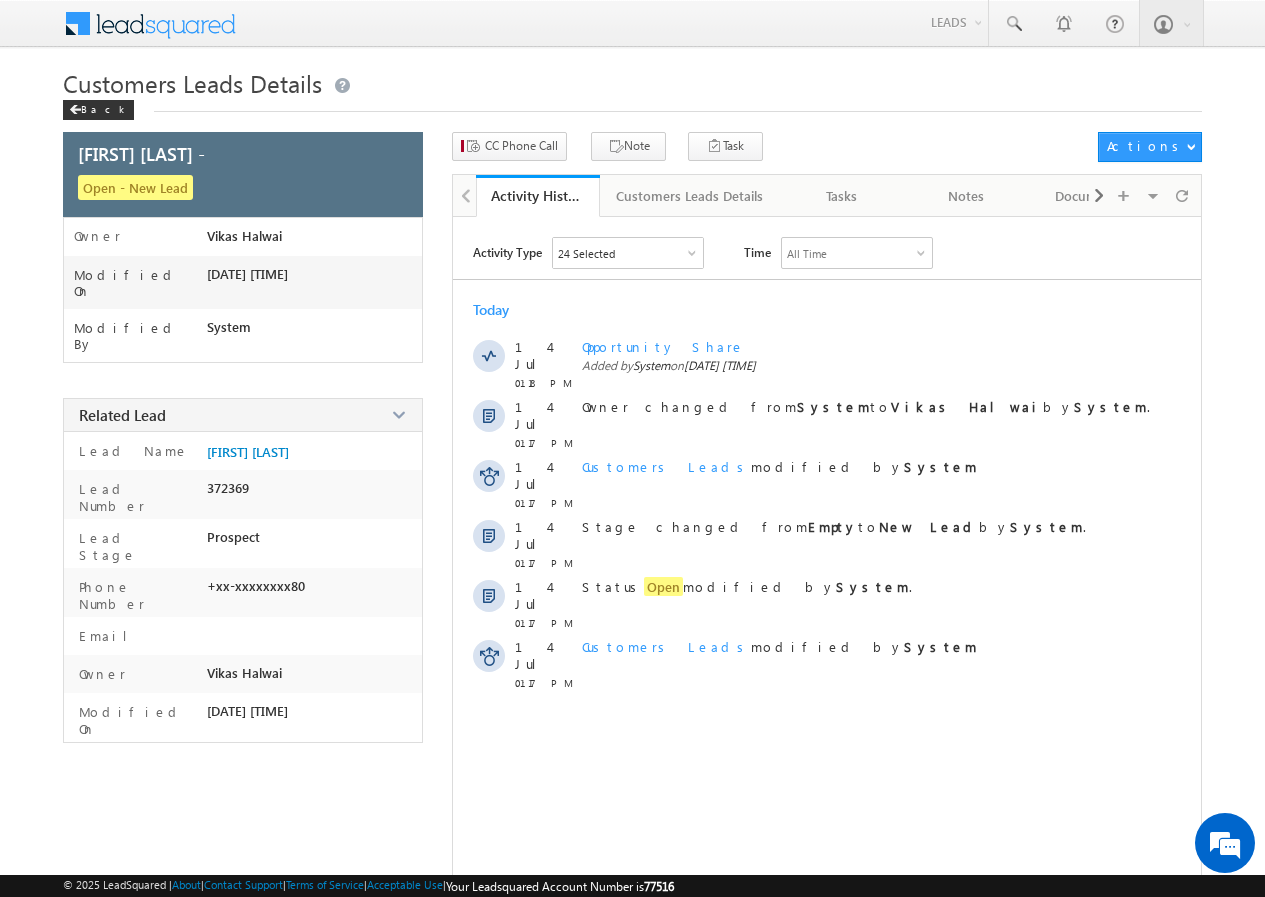scroll, scrollTop: 0, scrollLeft: 0, axis: both 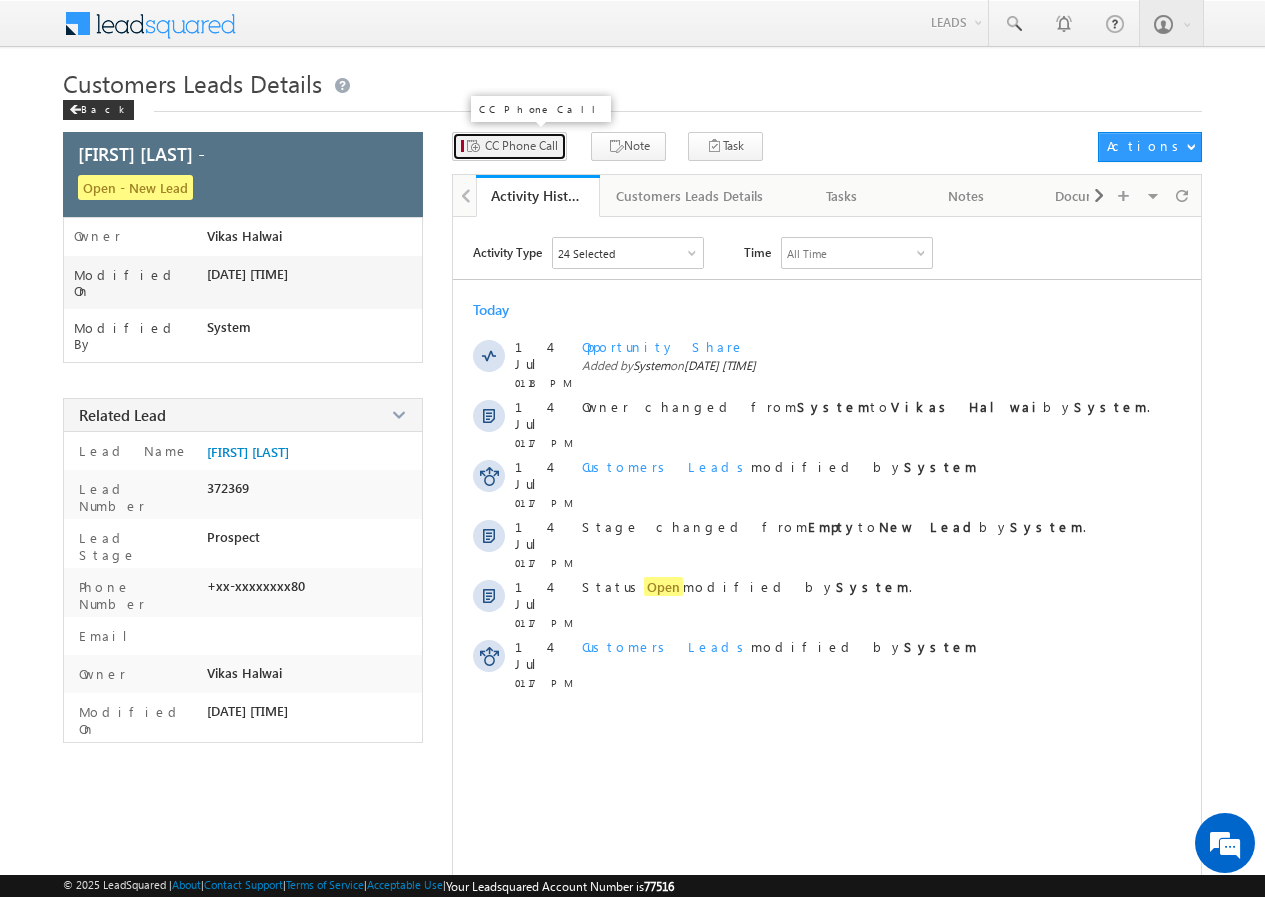 click on "CC Phone Call" at bounding box center [509, 146] 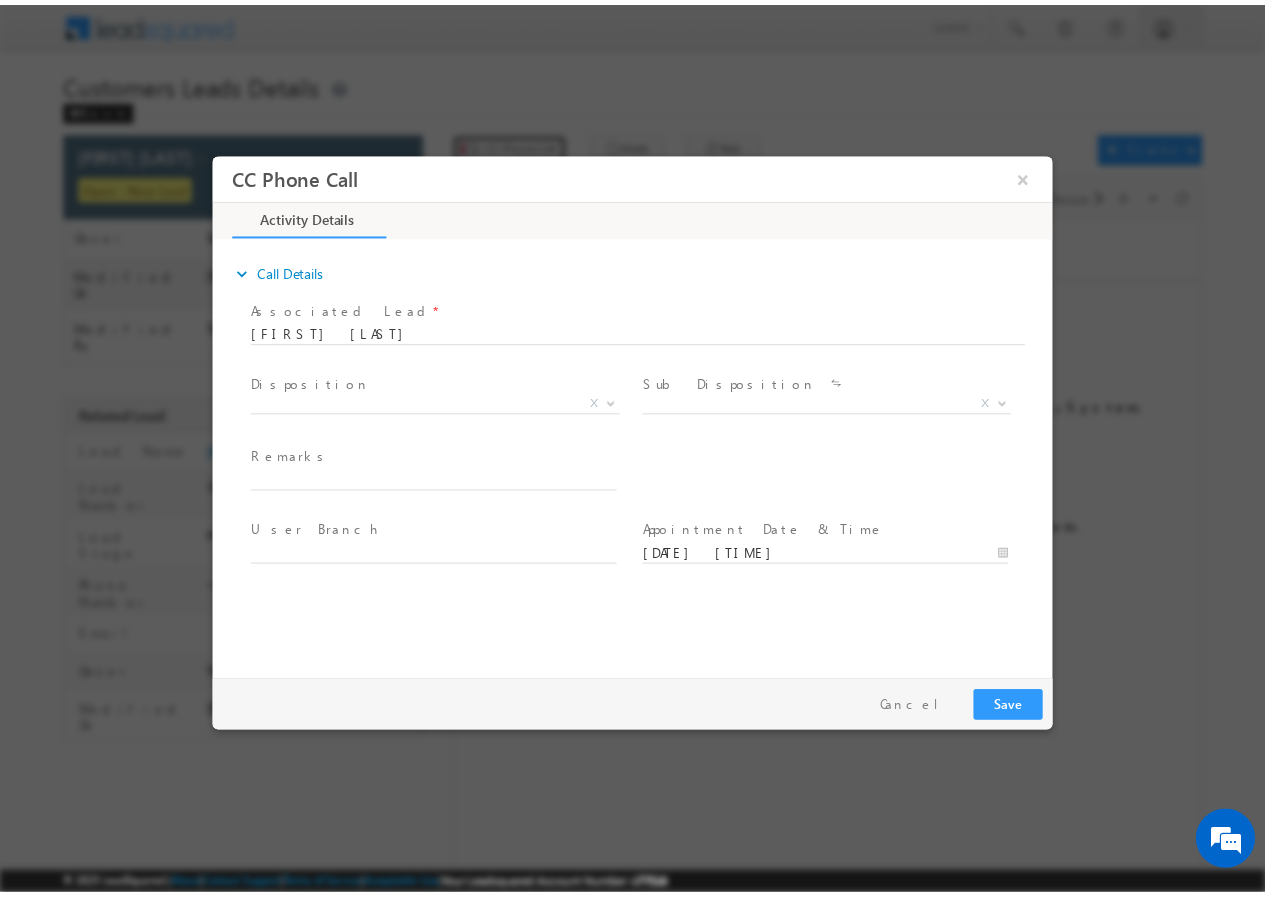 scroll, scrollTop: 0, scrollLeft: 0, axis: both 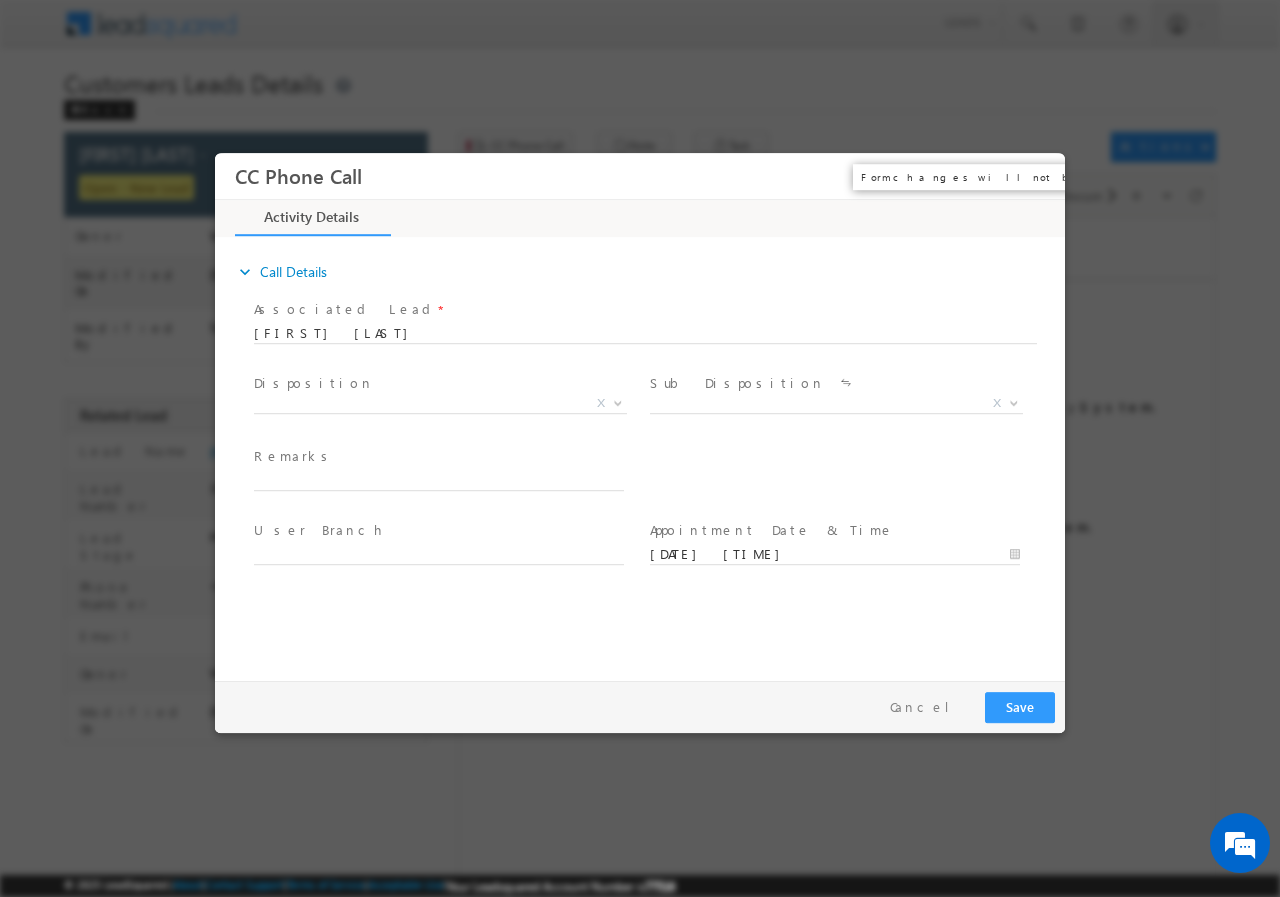 click on "×" at bounding box center [1035, 175] 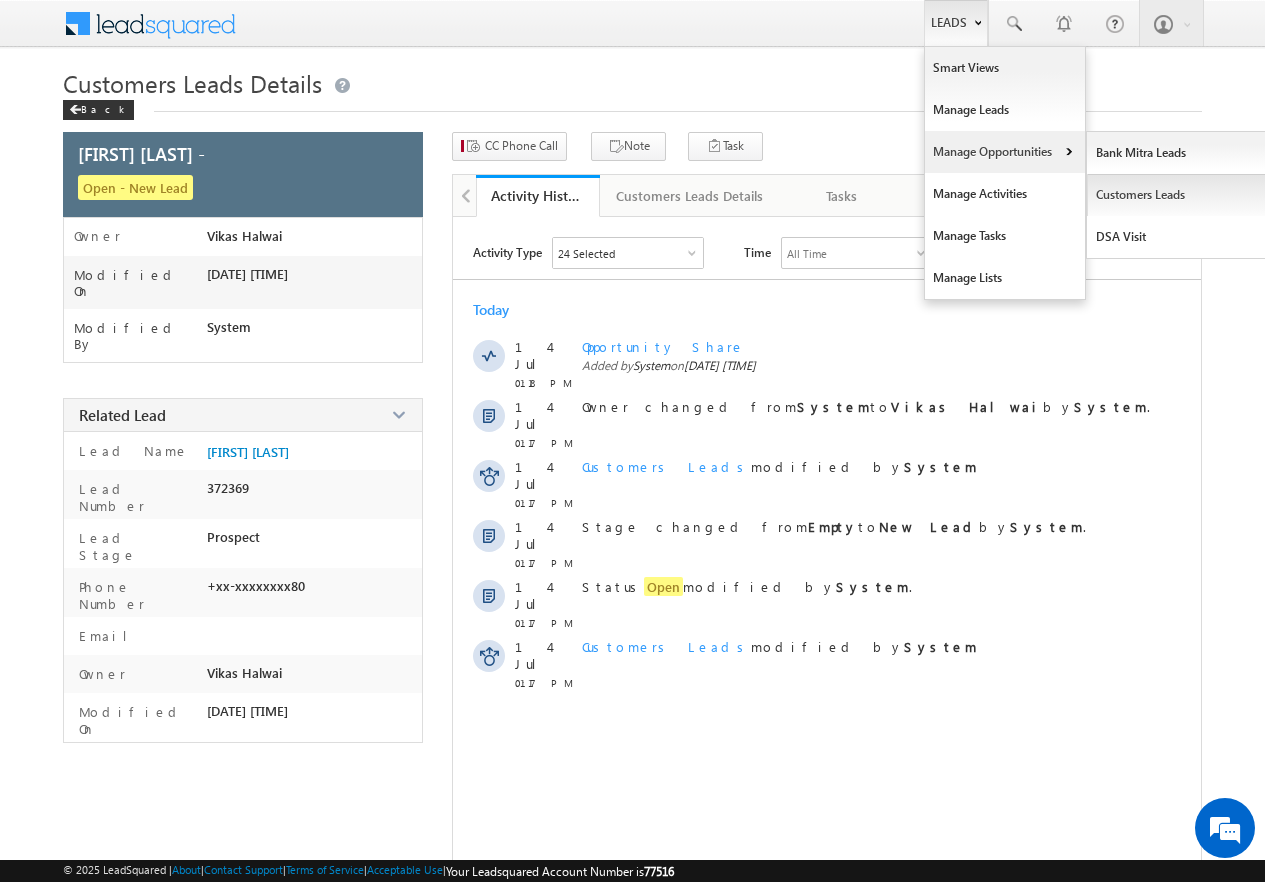 click on "Customers Leads" at bounding box center [1178, 195] 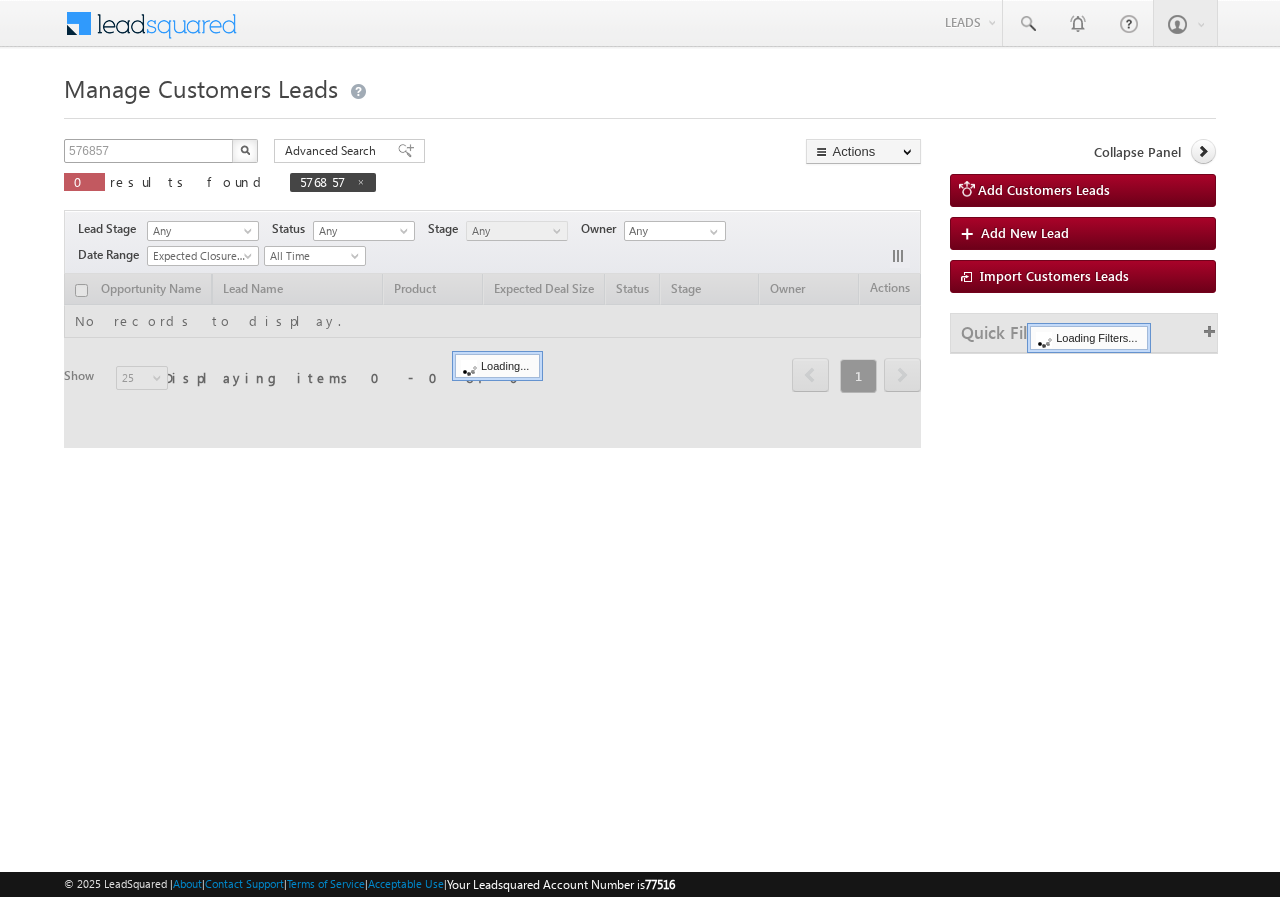 scroll, scrollTop: 0, scrollLeft: 0, axis: both 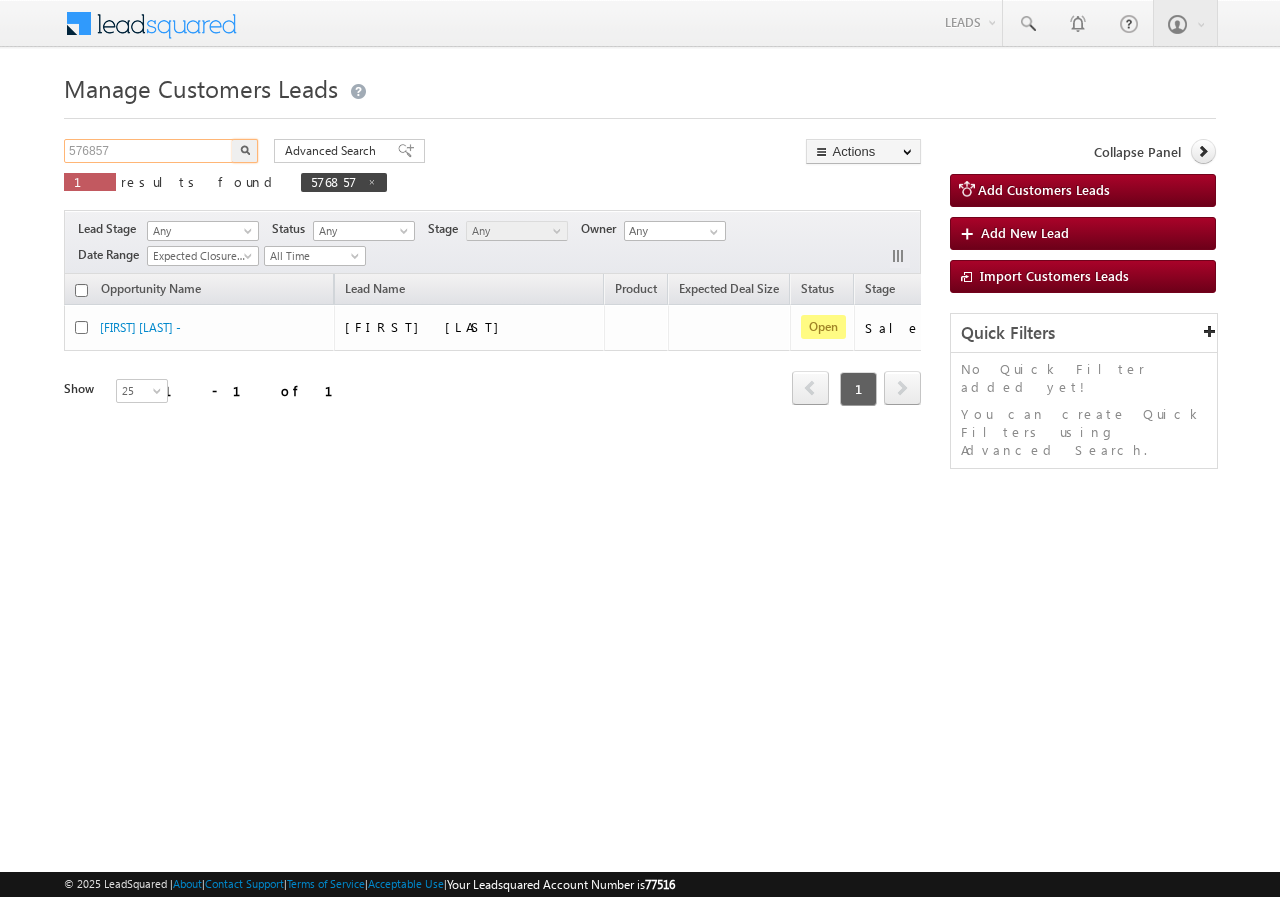 click on "576857" at bounding box center (149, 151) 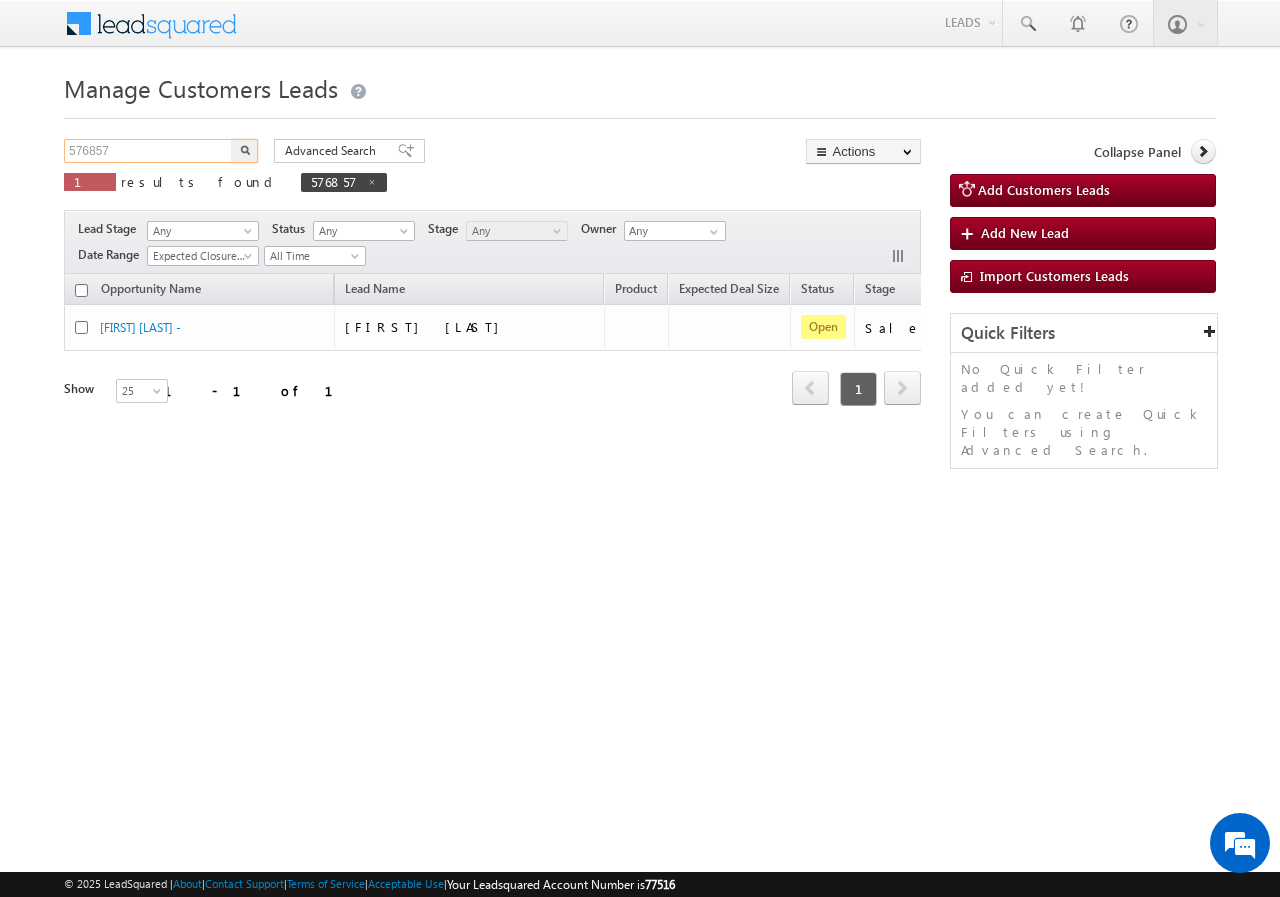 click on "576857" at bounding box center (149, 151) 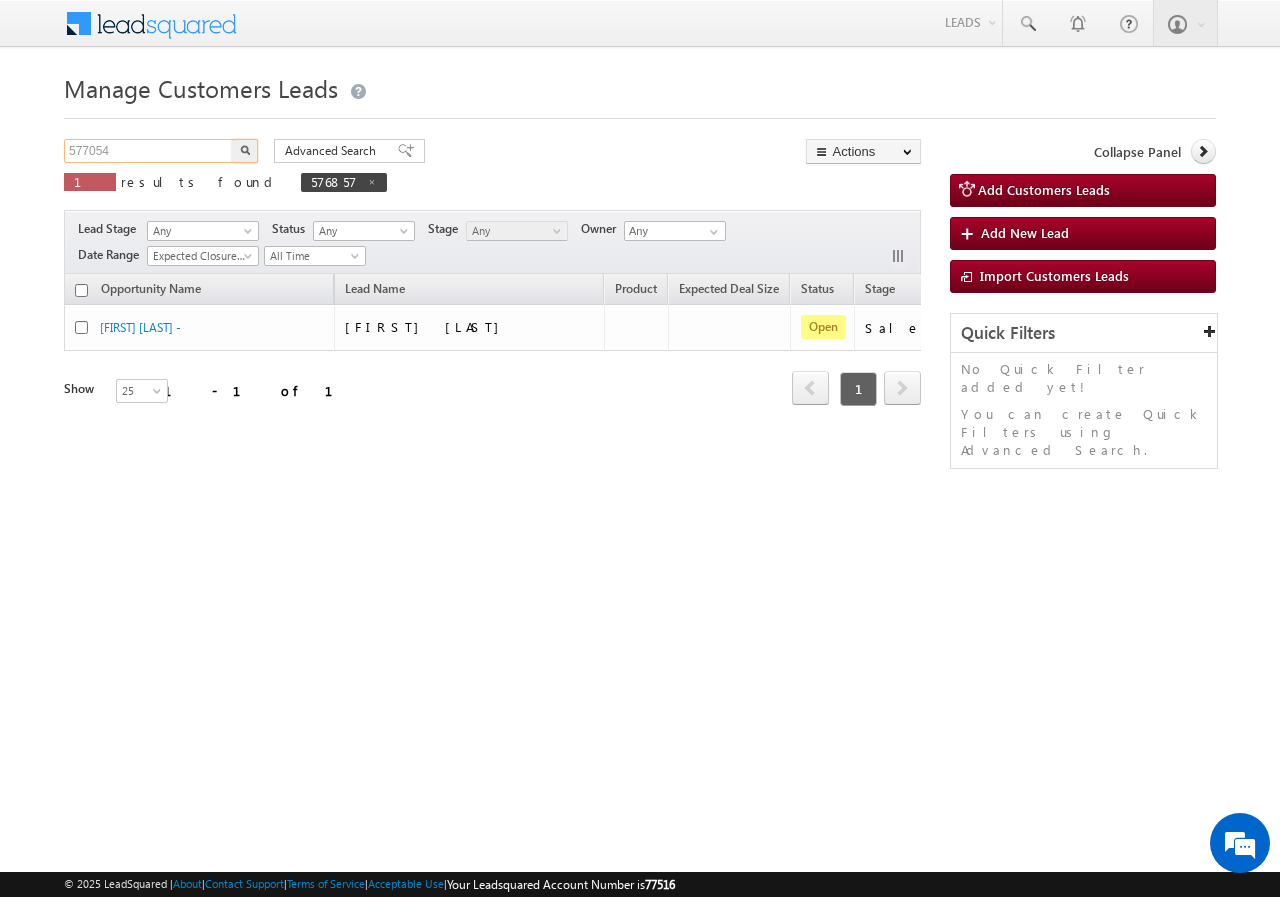 type on "[NUMBER]" 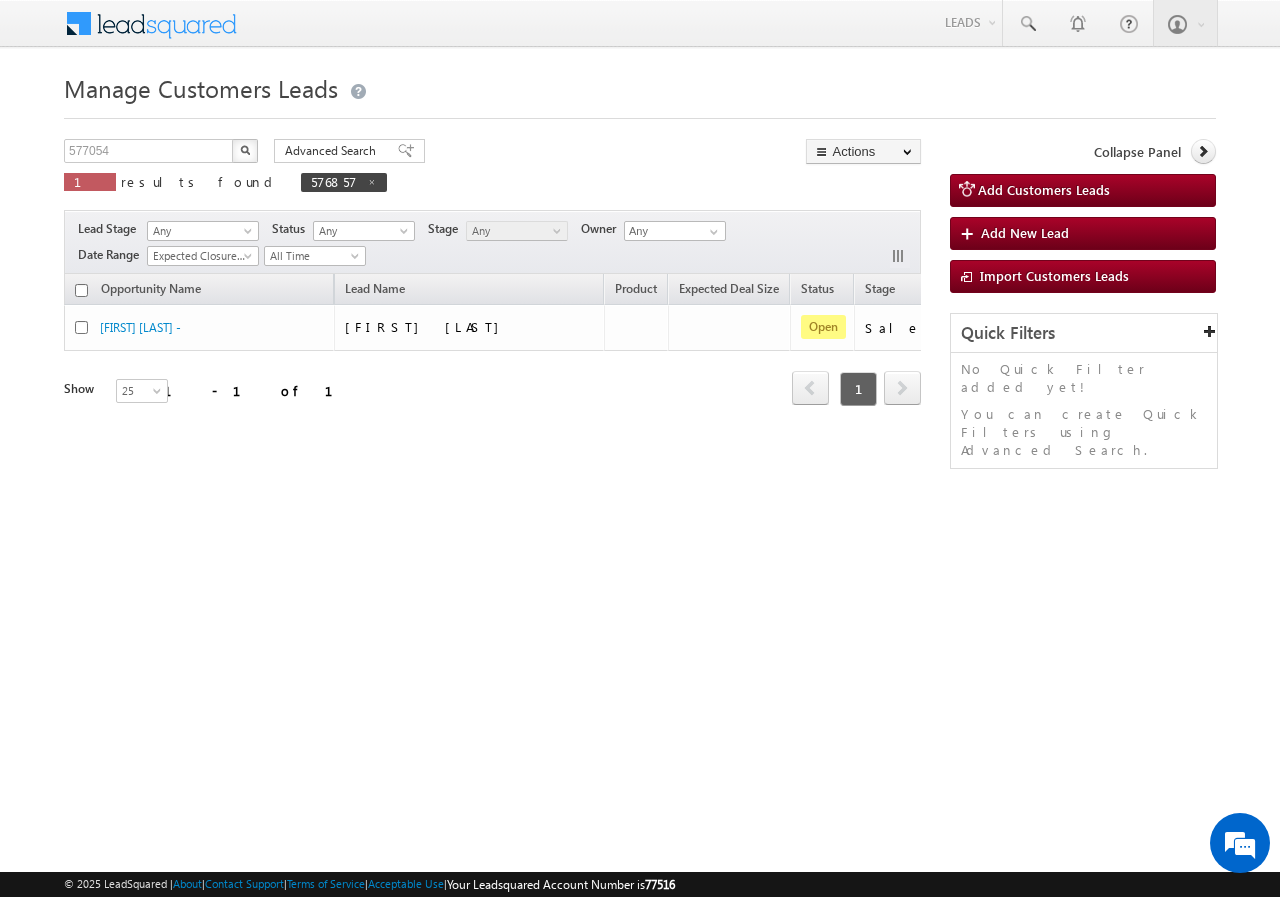 click at bounding box center [245, 150] 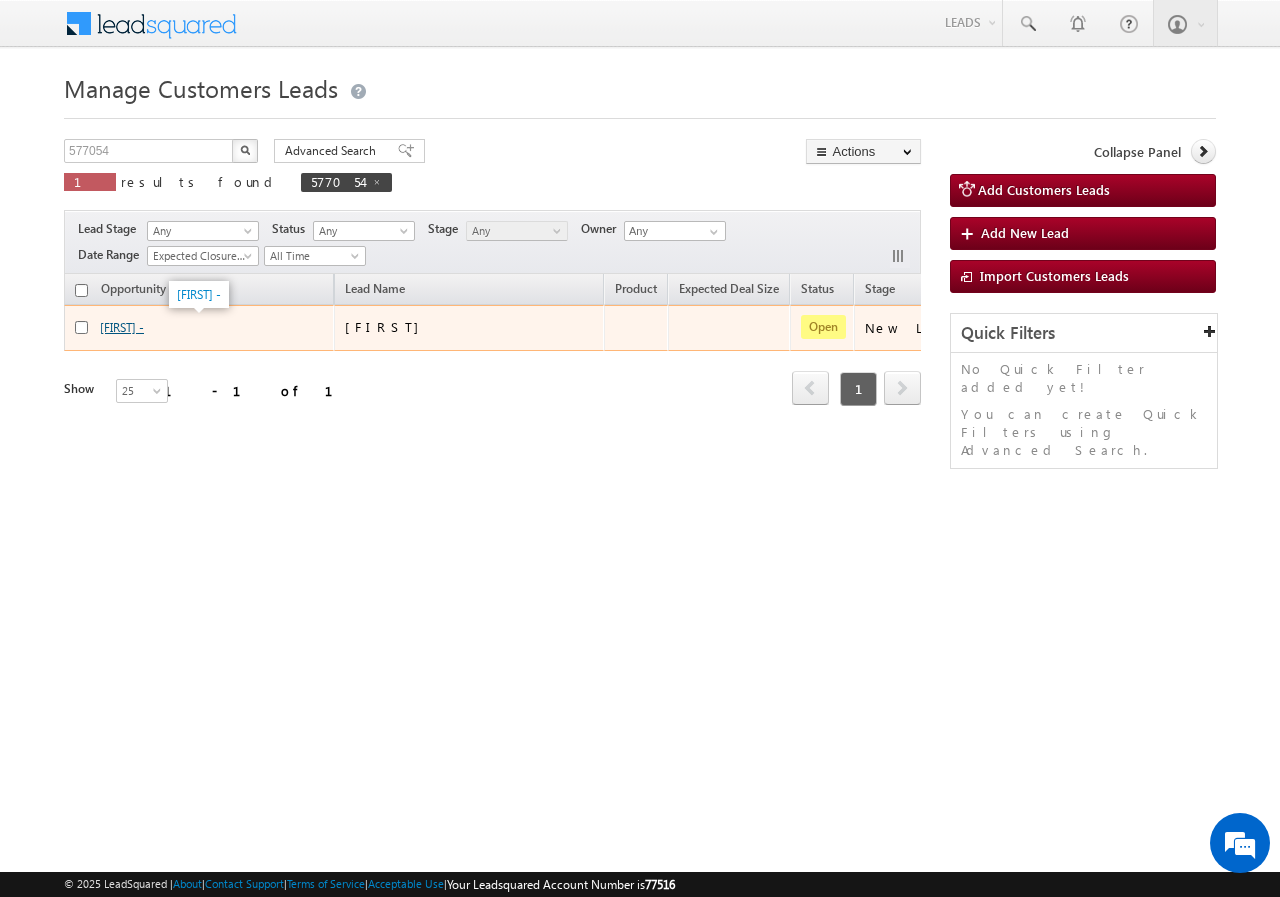 click on "[LAST]  -" at bounding box center [122, 327] 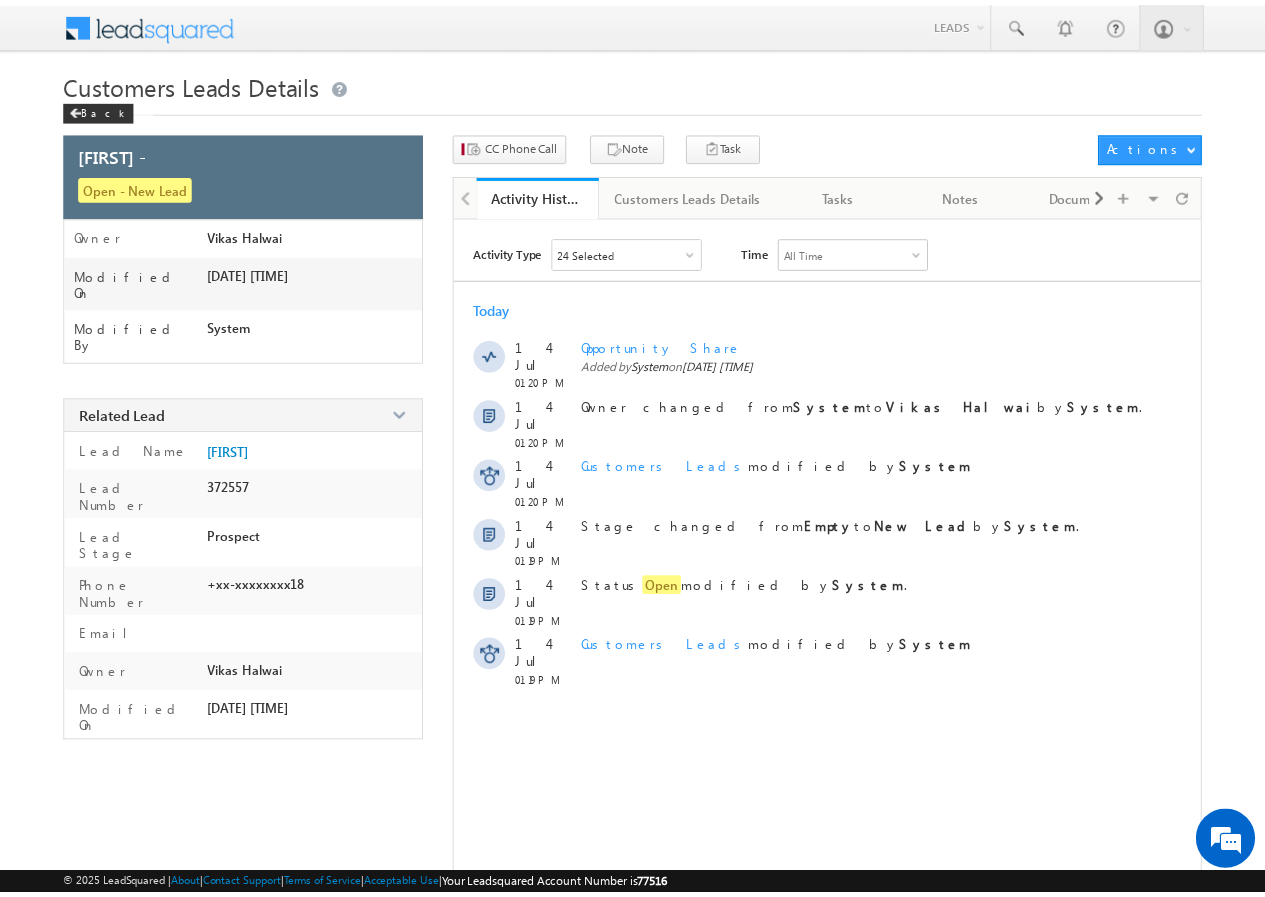 scroll, scrollTop: 0, scrollLeft: 0, axis: both 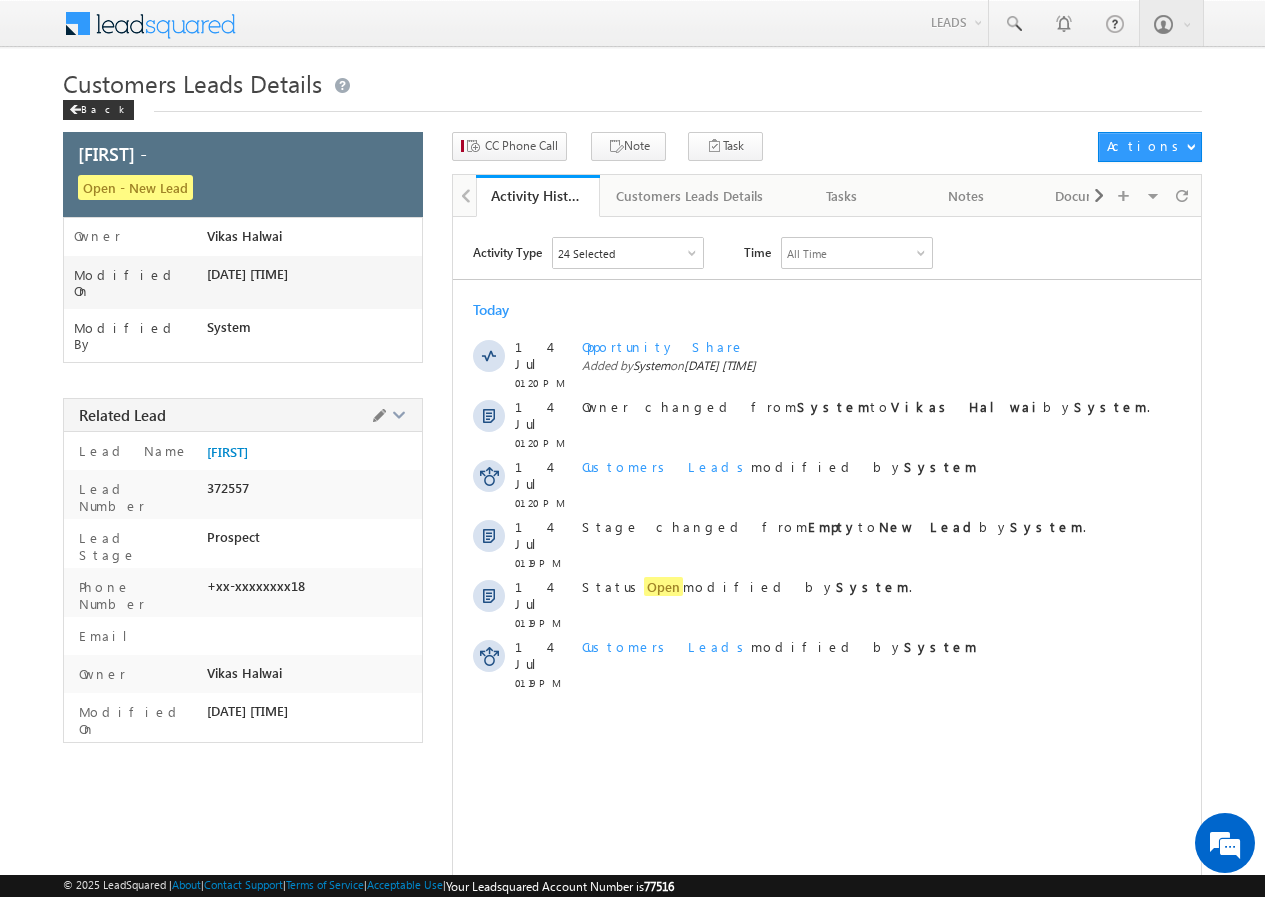 drag, startPoint x: 538, startPoint y: 799, endPoint x: 413, endPoint y: 668, distance: 181.06905 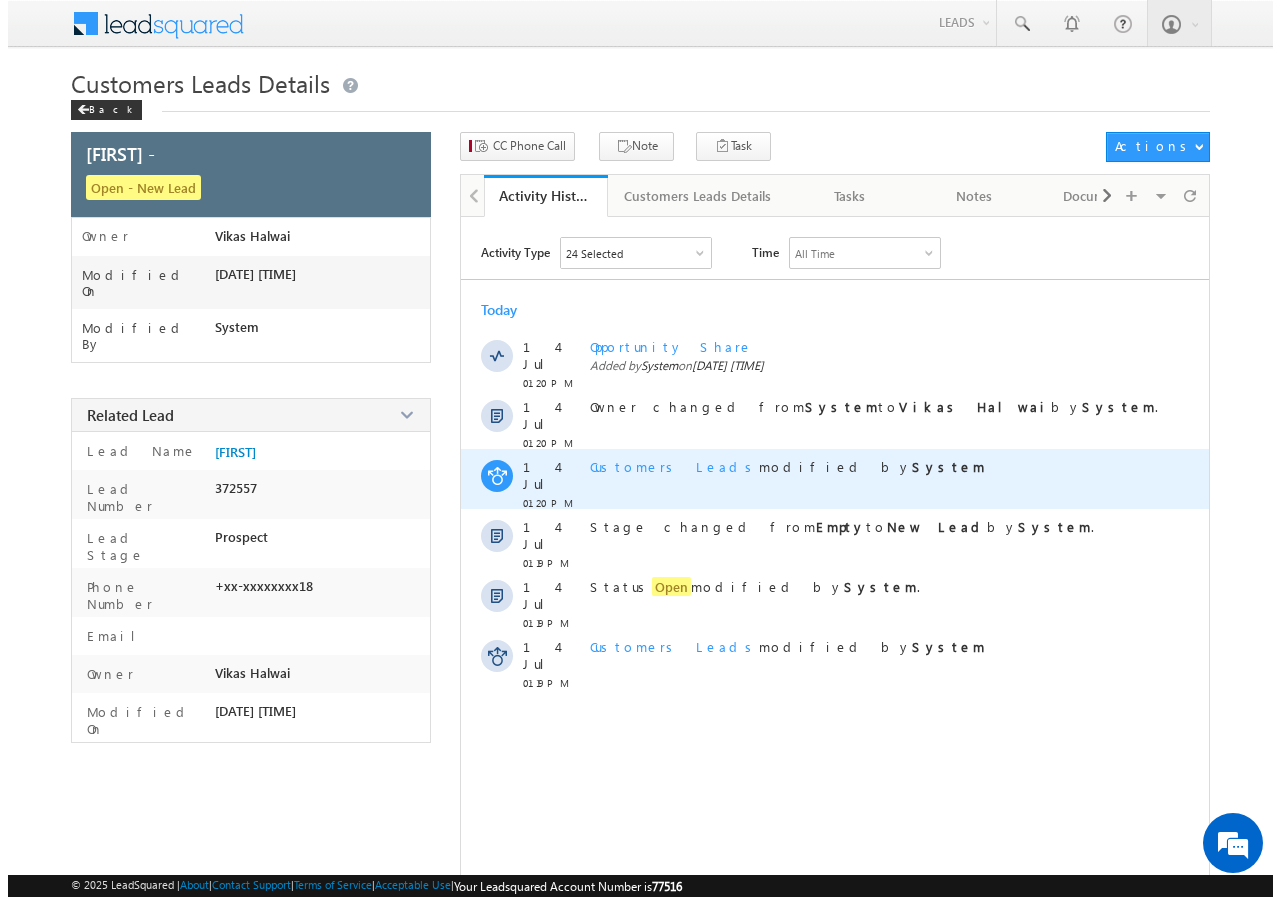 scroll, scrollTop: 0, scrollLeft: 0, axis: both 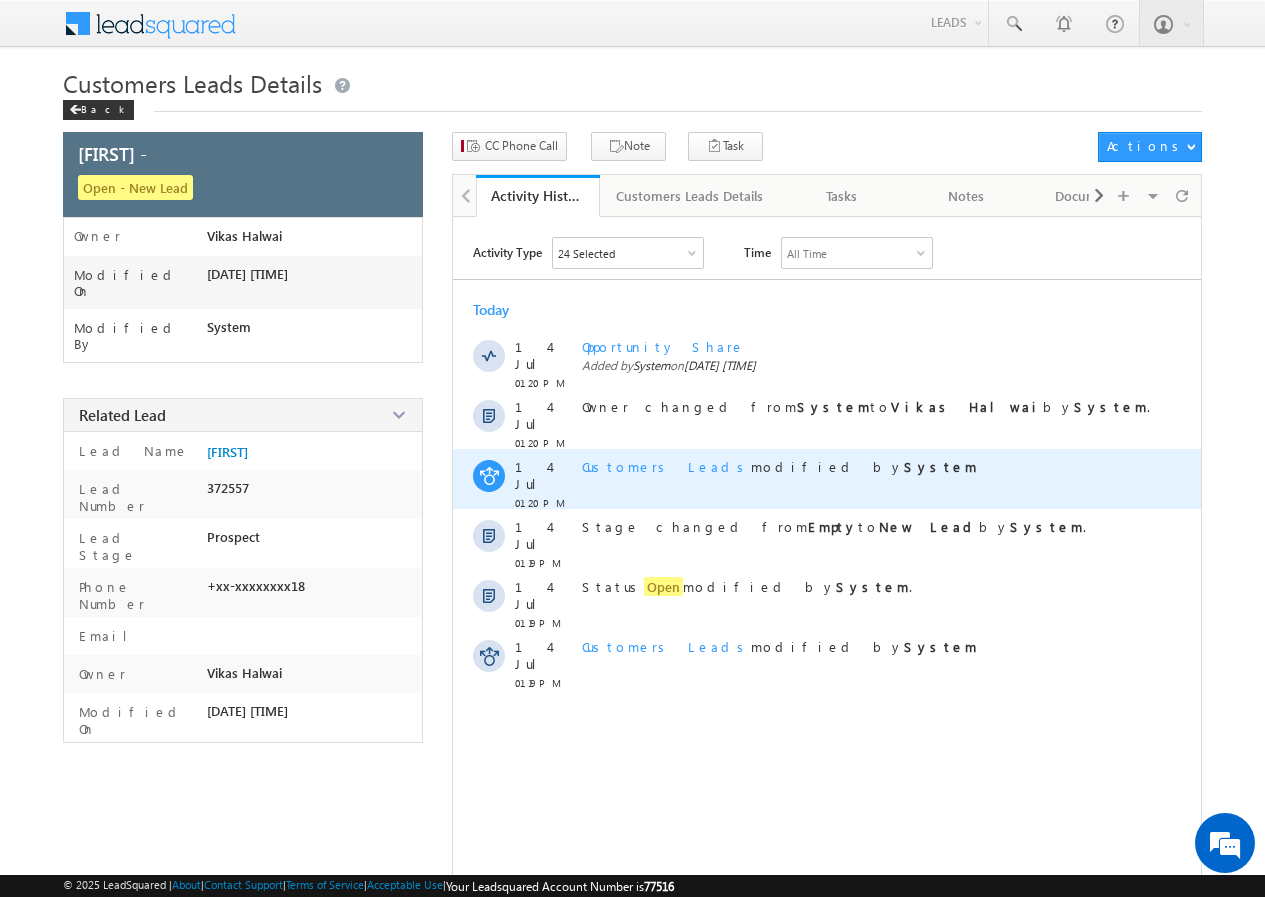 click on "Customers Leads  modified by  System" at bounding box center (873, 479) 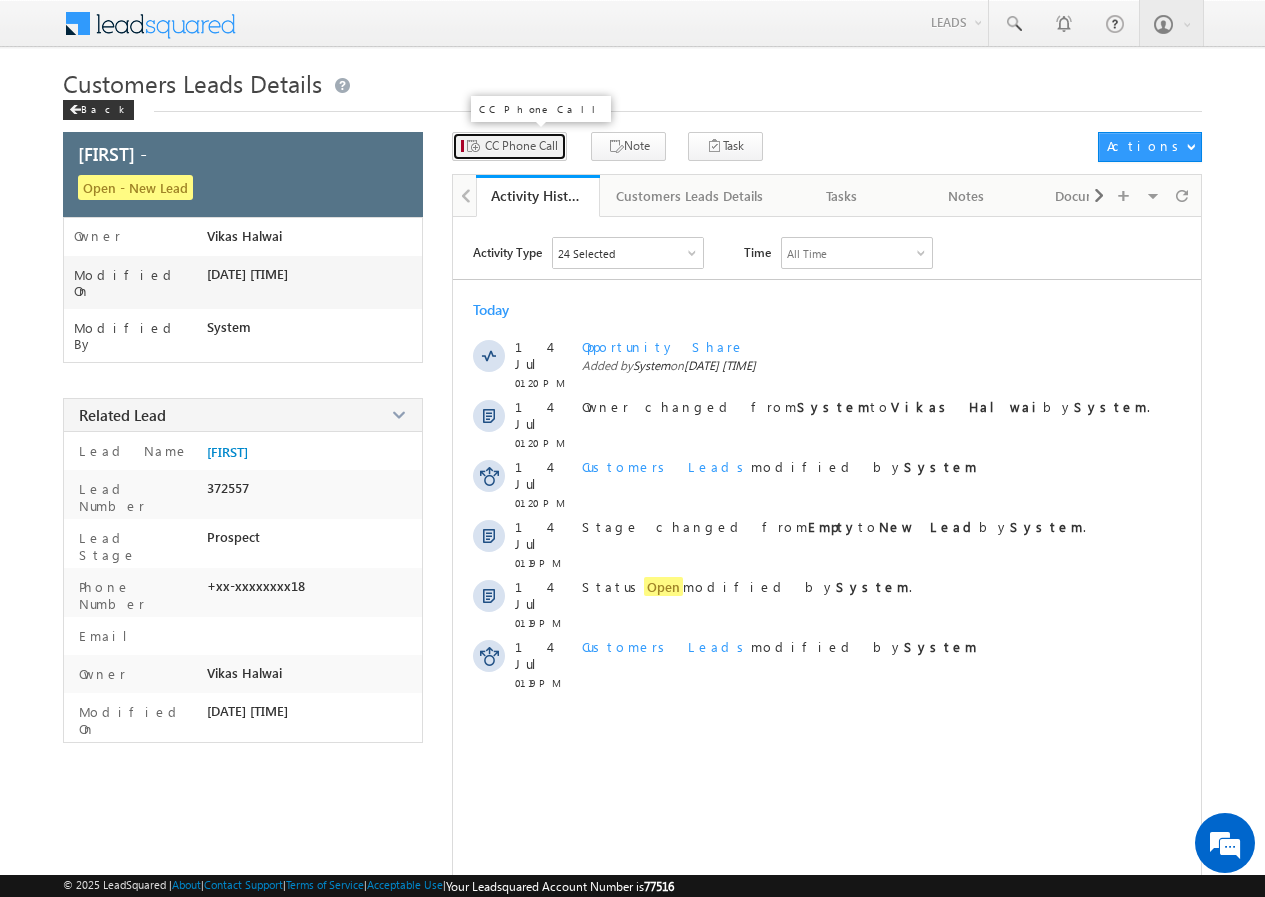 click on "CC Phone Call" at bounding box center [521, 146] 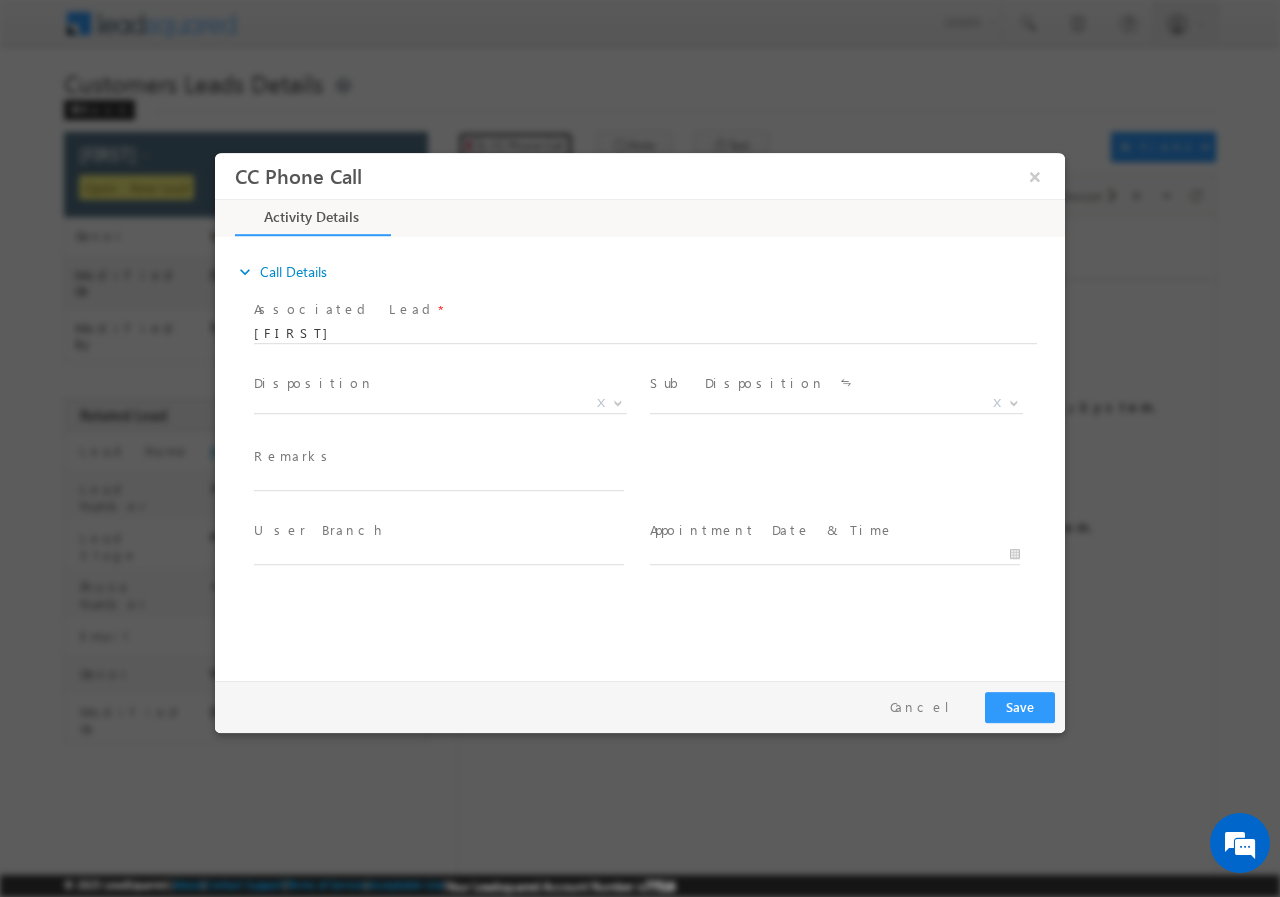 scroll, scrollTop: 0, scrollLeft: 0, axis: both 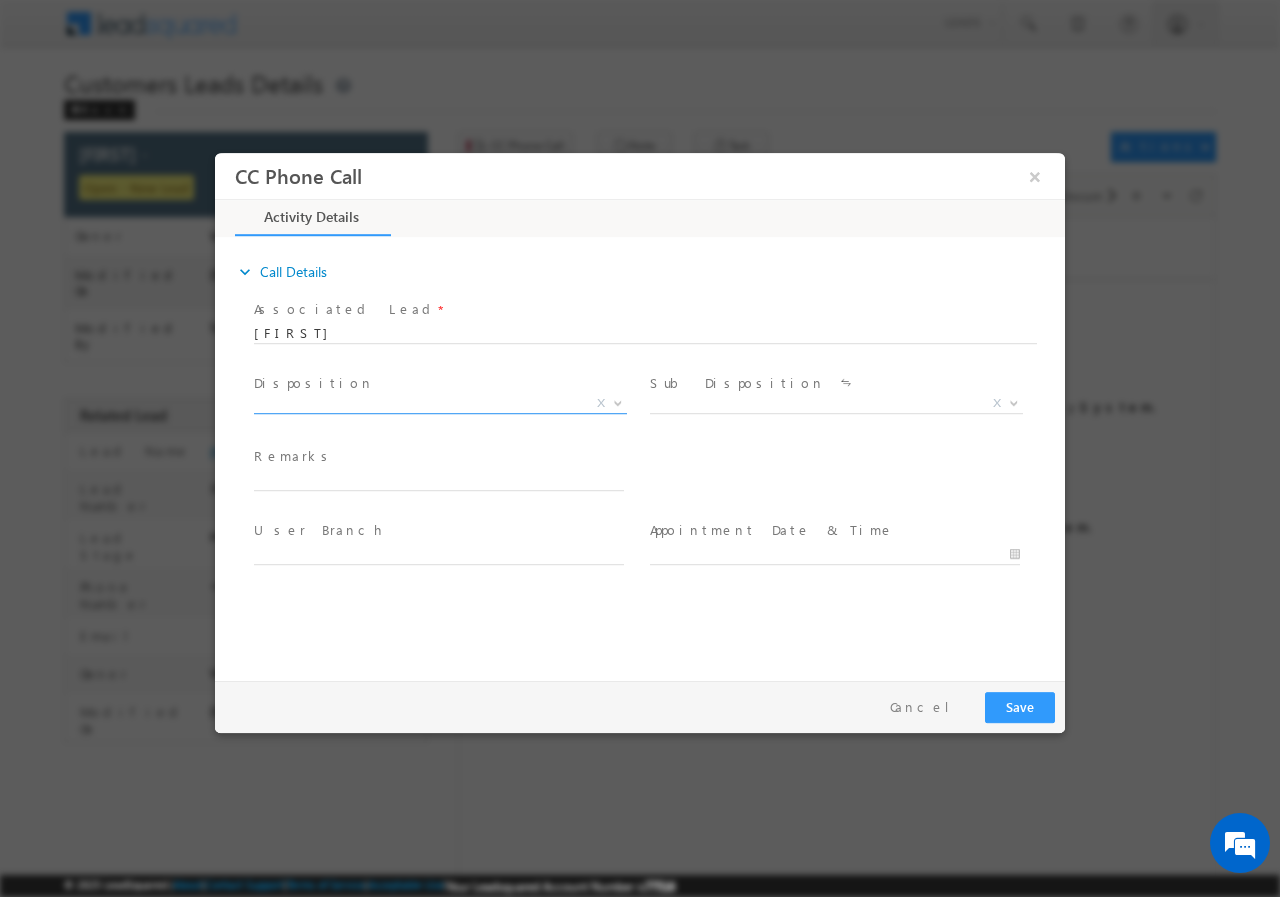 click on "X" at bounding box center [440, 403] 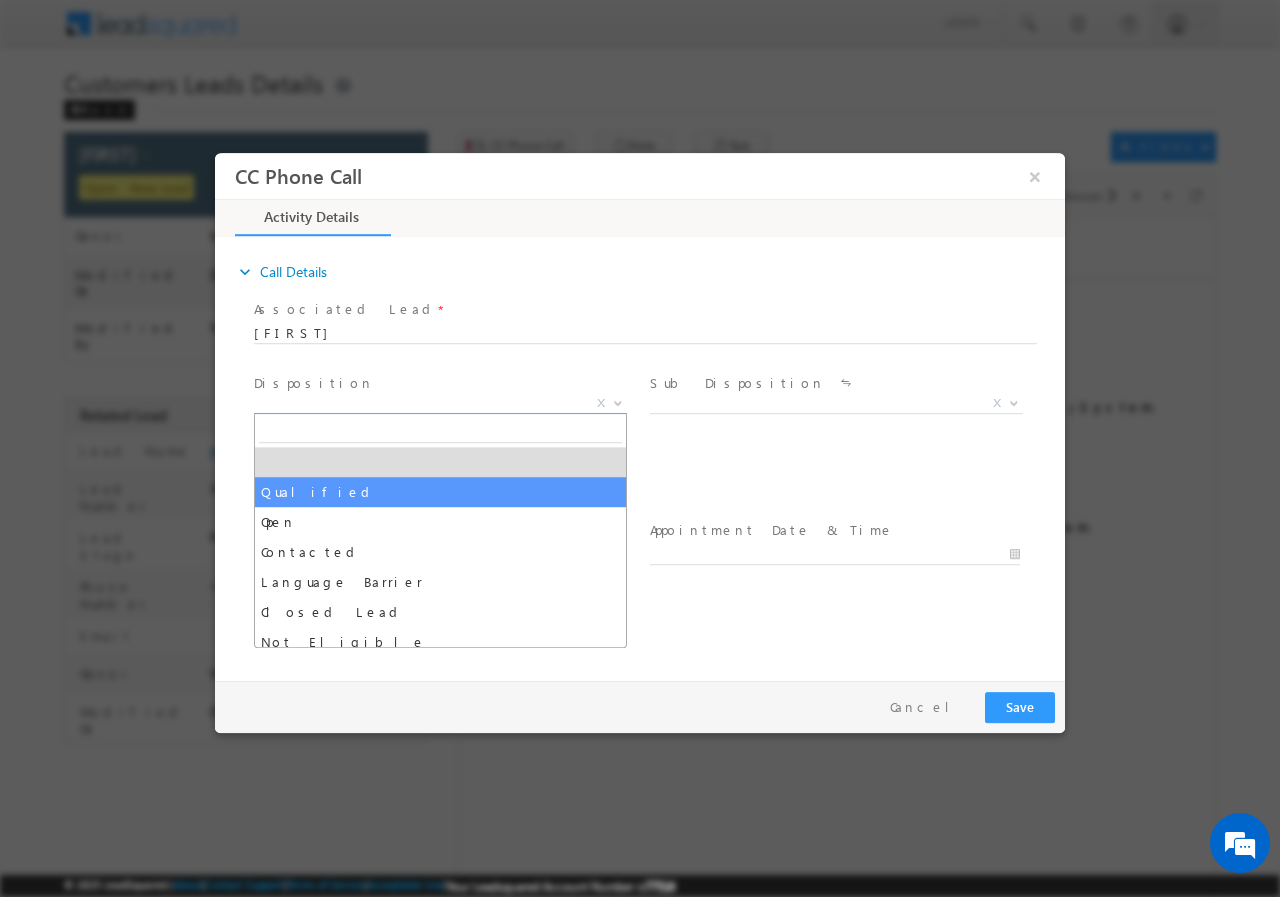 select on "Qualified" 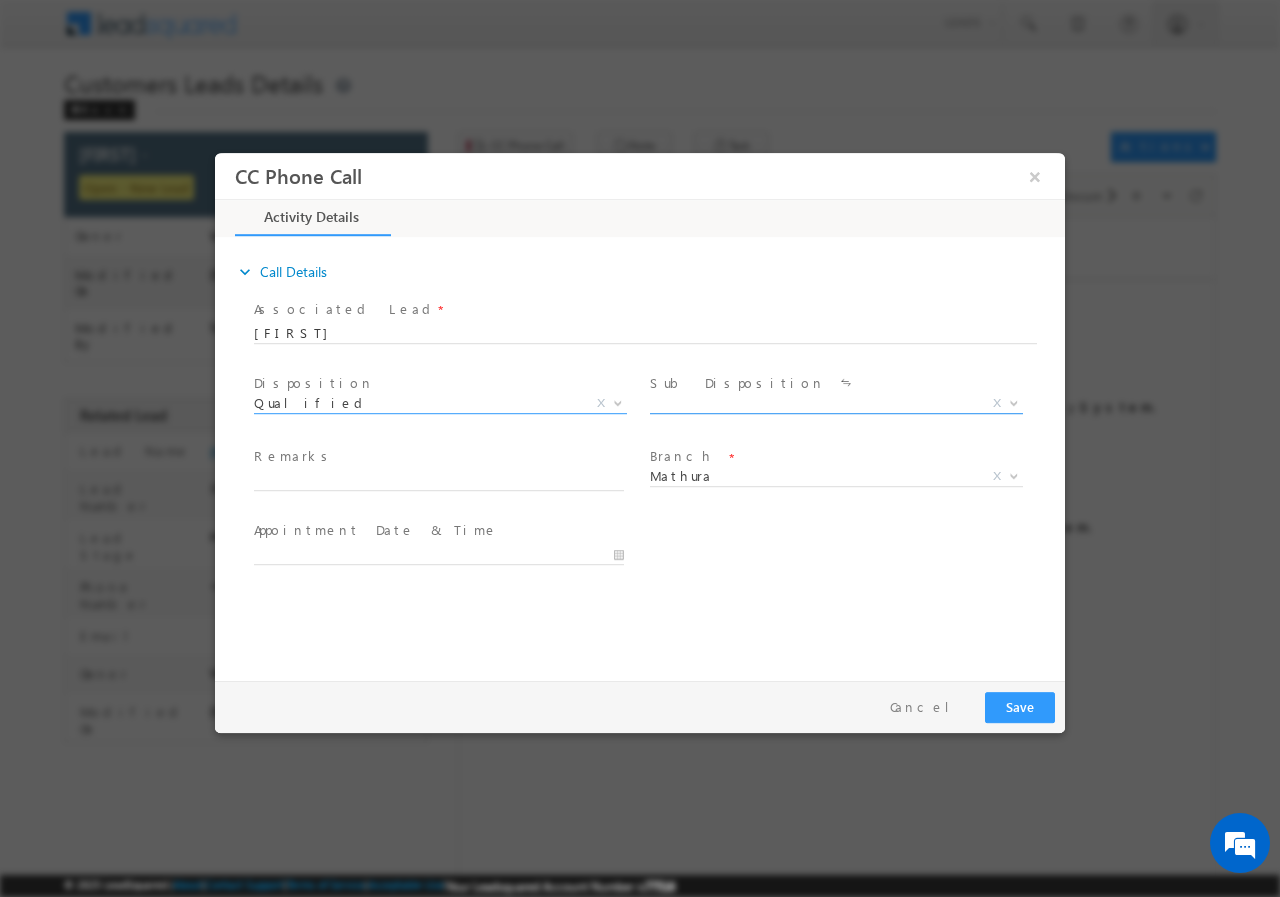 click on "X" at bounding box center [836, 403] 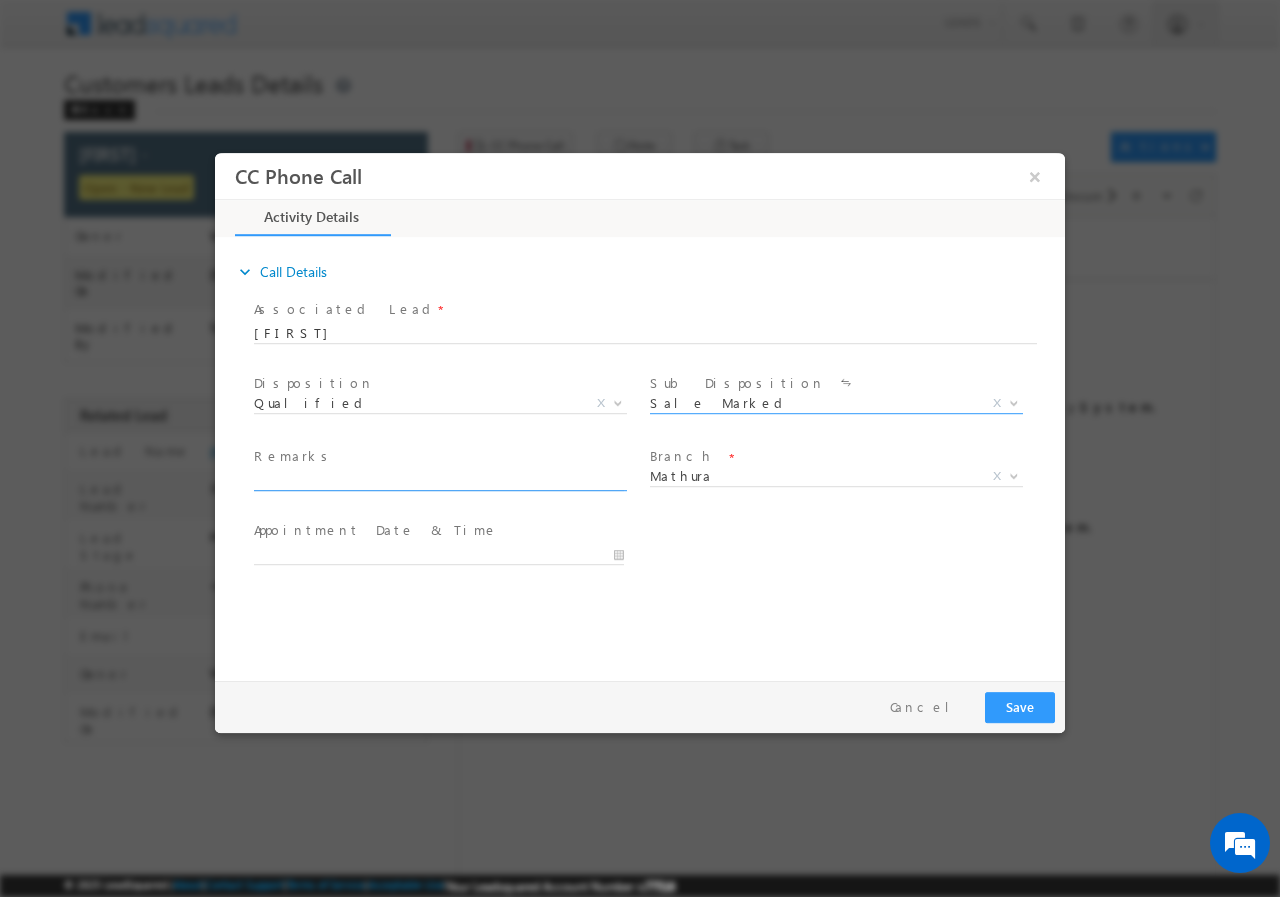 select on "Sale Marked" 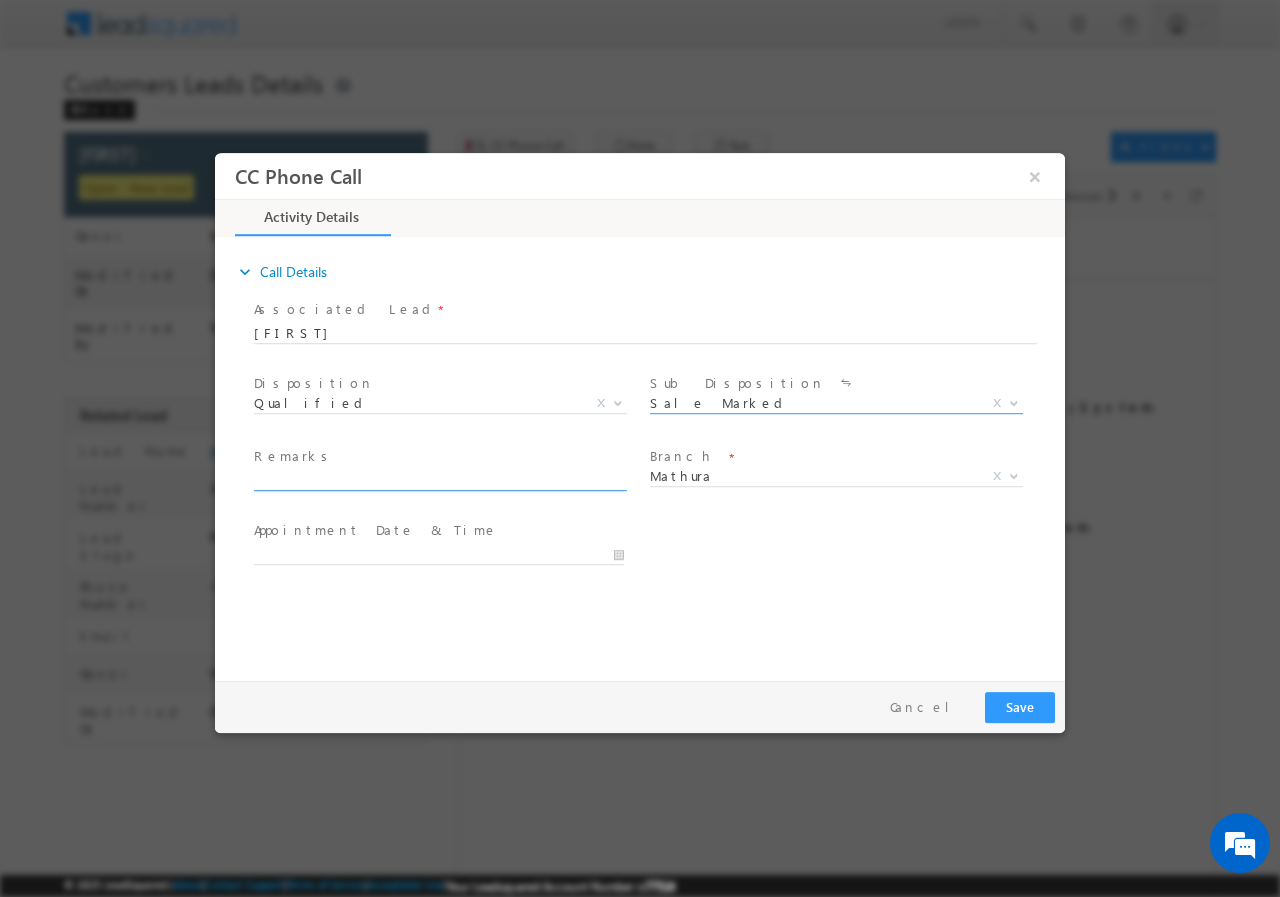 click at bounding box center (439, 480) 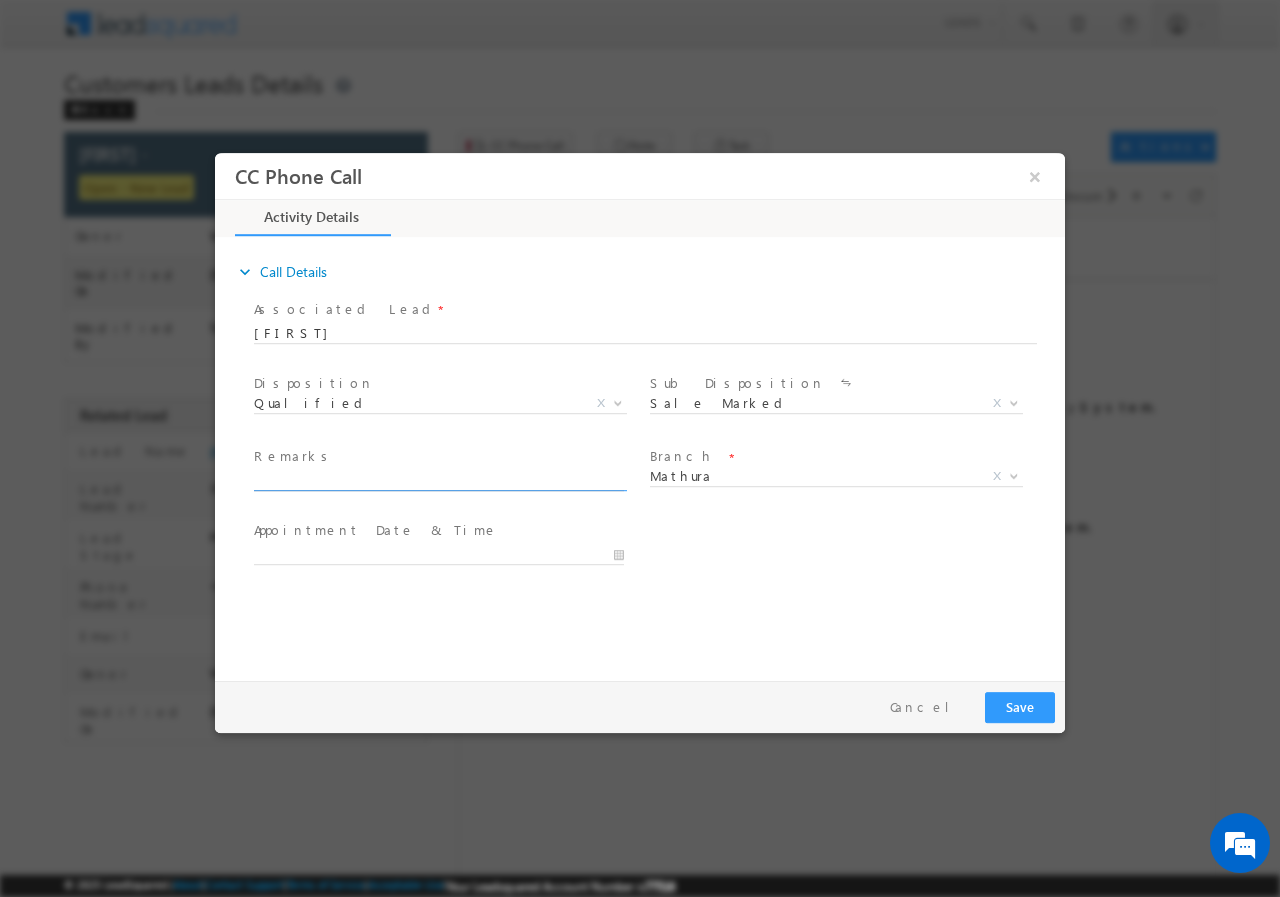 paste on "577054 / Name - Hariom sharma / Lv - 10lac / Registry / Gram Panchayat / mother : age : 45 / married : age : 30 / self employed Hariom mobile shop / income - 70k / 12 yrs / bank / Add - bandana rd Chh" 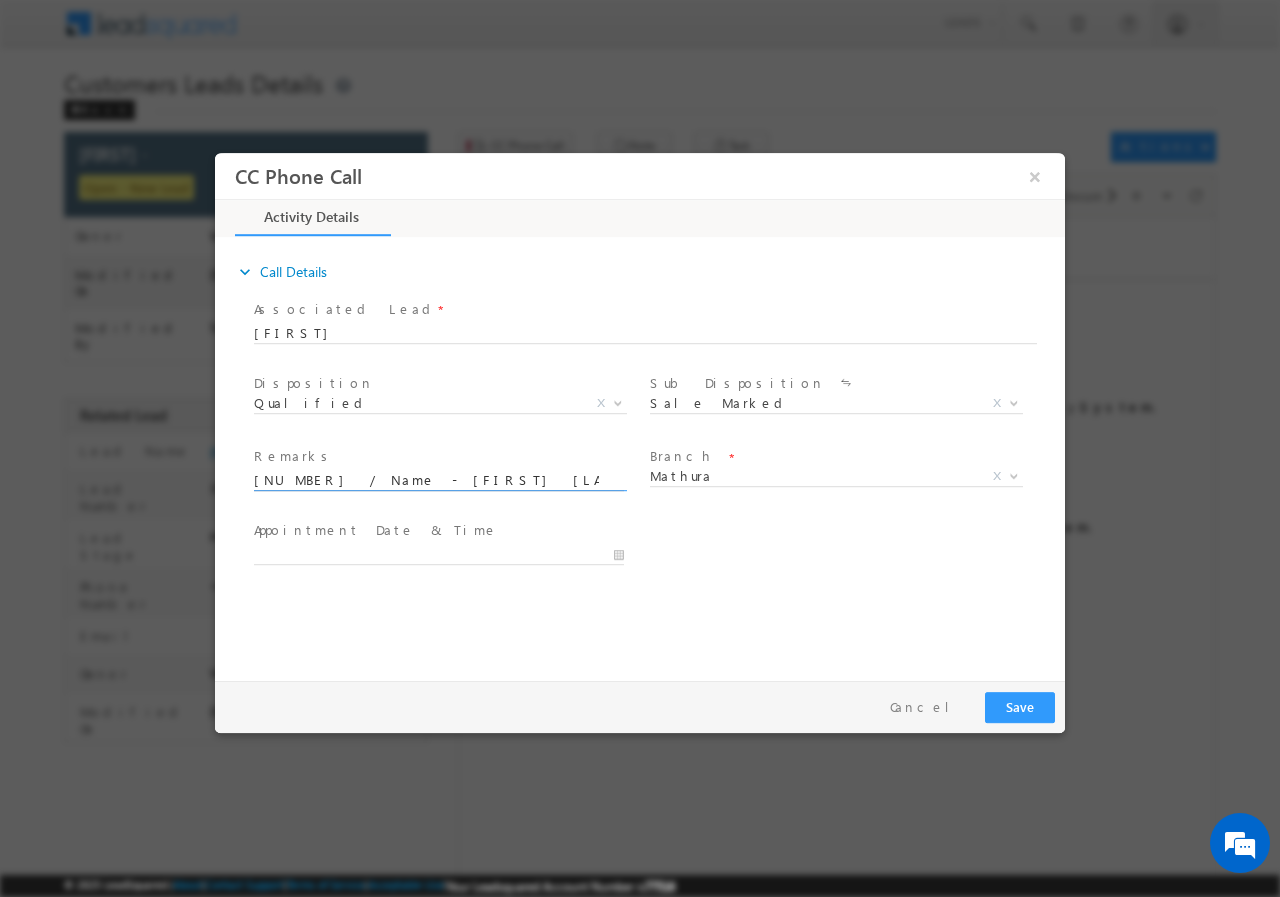 scroll, scrollTop: 0, scrollLeft: 820, axis: horizontal 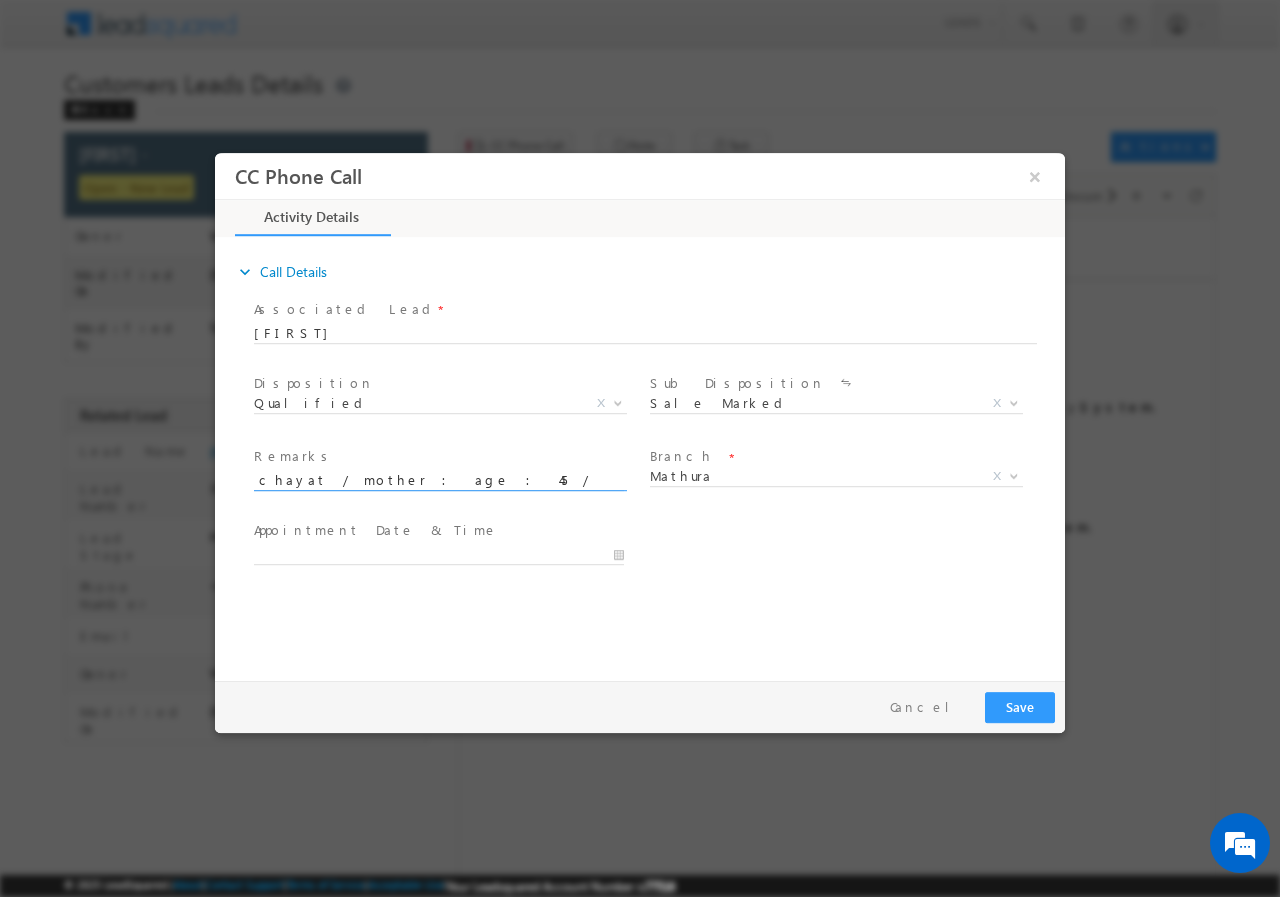 type on "577054 / Name - Hariom sharma / Lv - 10lac / Registry / Gram Panchayat / mother : age : 45 / married : age : 30 / self employed Hariom mobile shop / income - 70k / 12 yrs / bank / Add - bandana rd Chh" 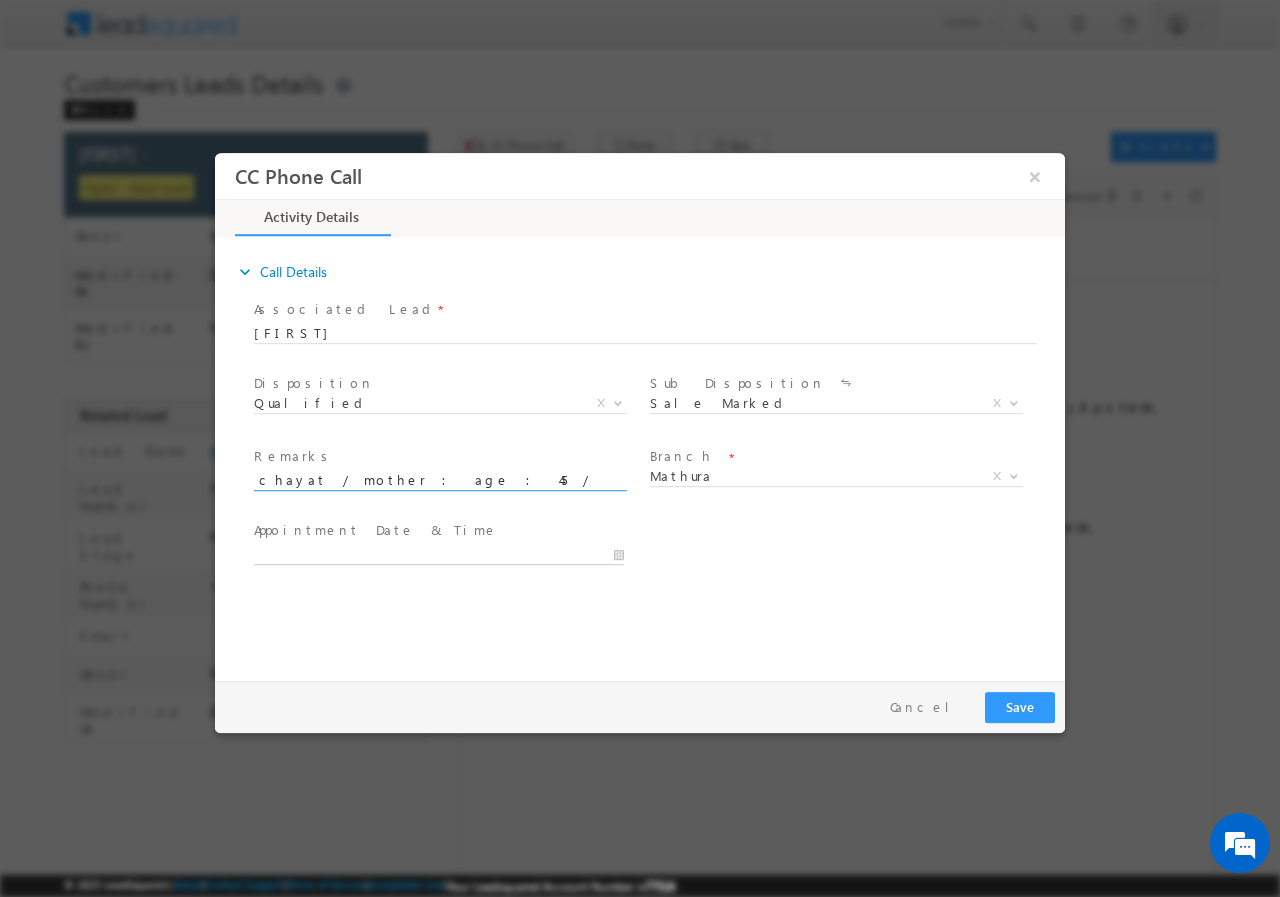 click at bounding box center (439, 554) 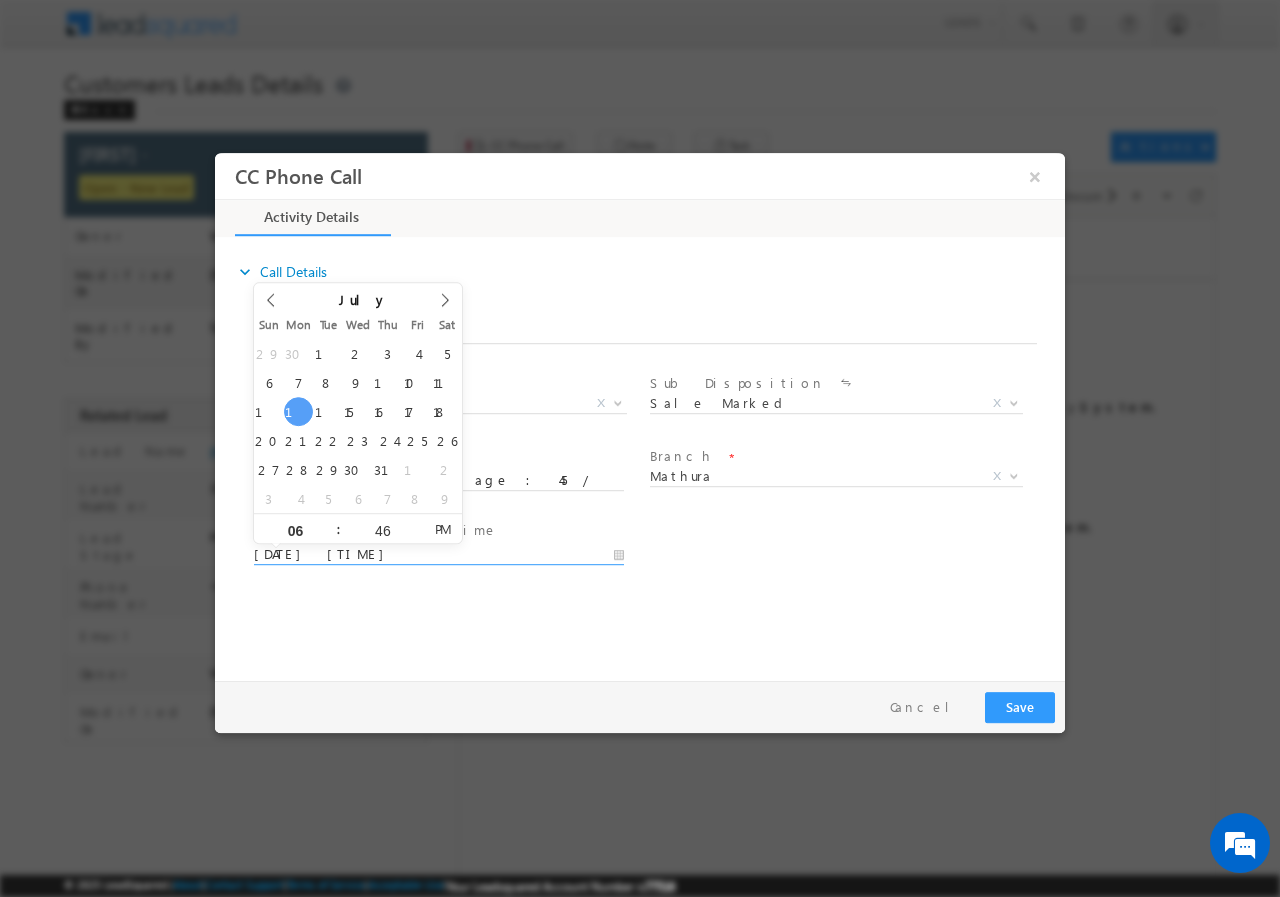 scroll, scrollTop: 0, scrollLeft: 0, axis: both 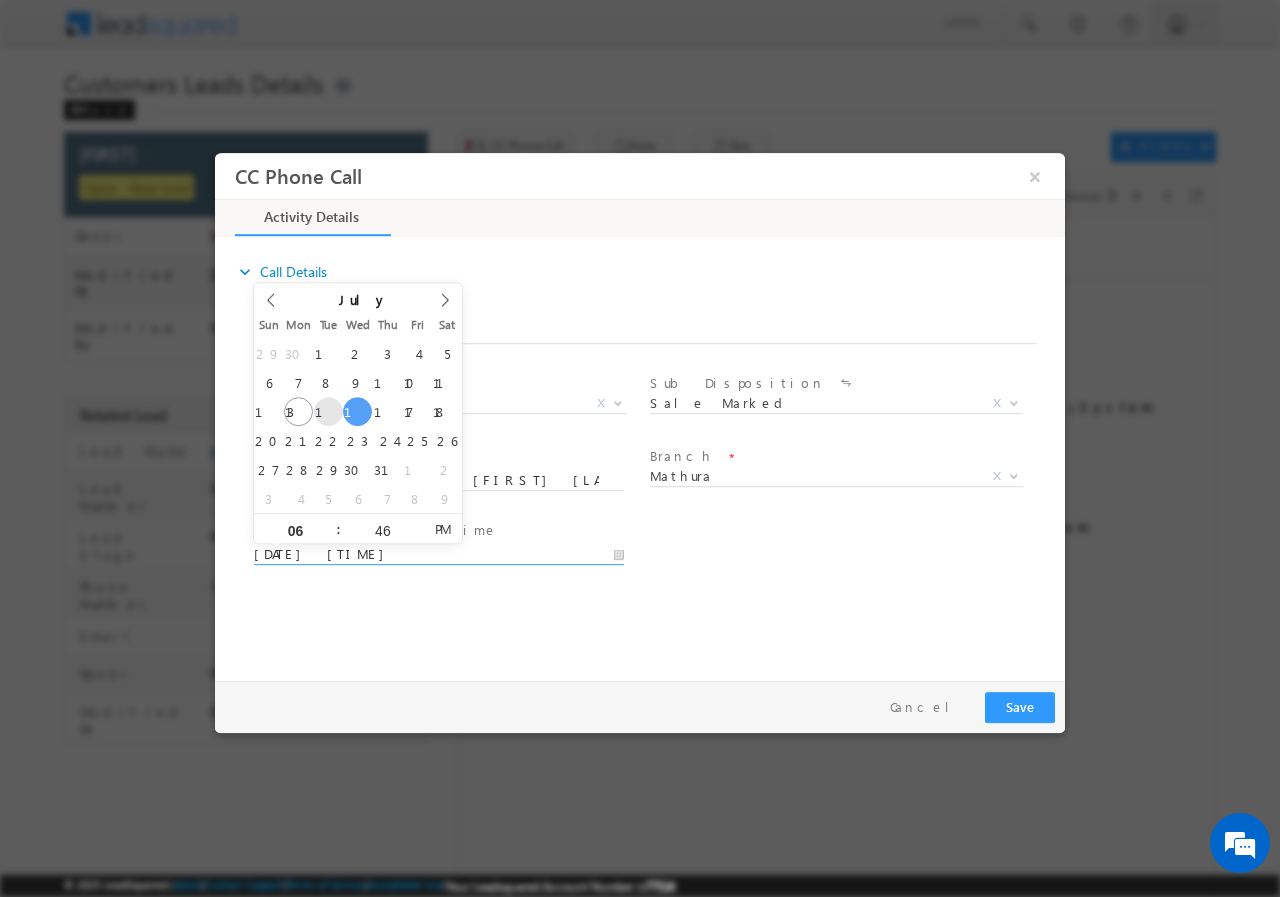 type on "07/15/2025 6:46 PM" 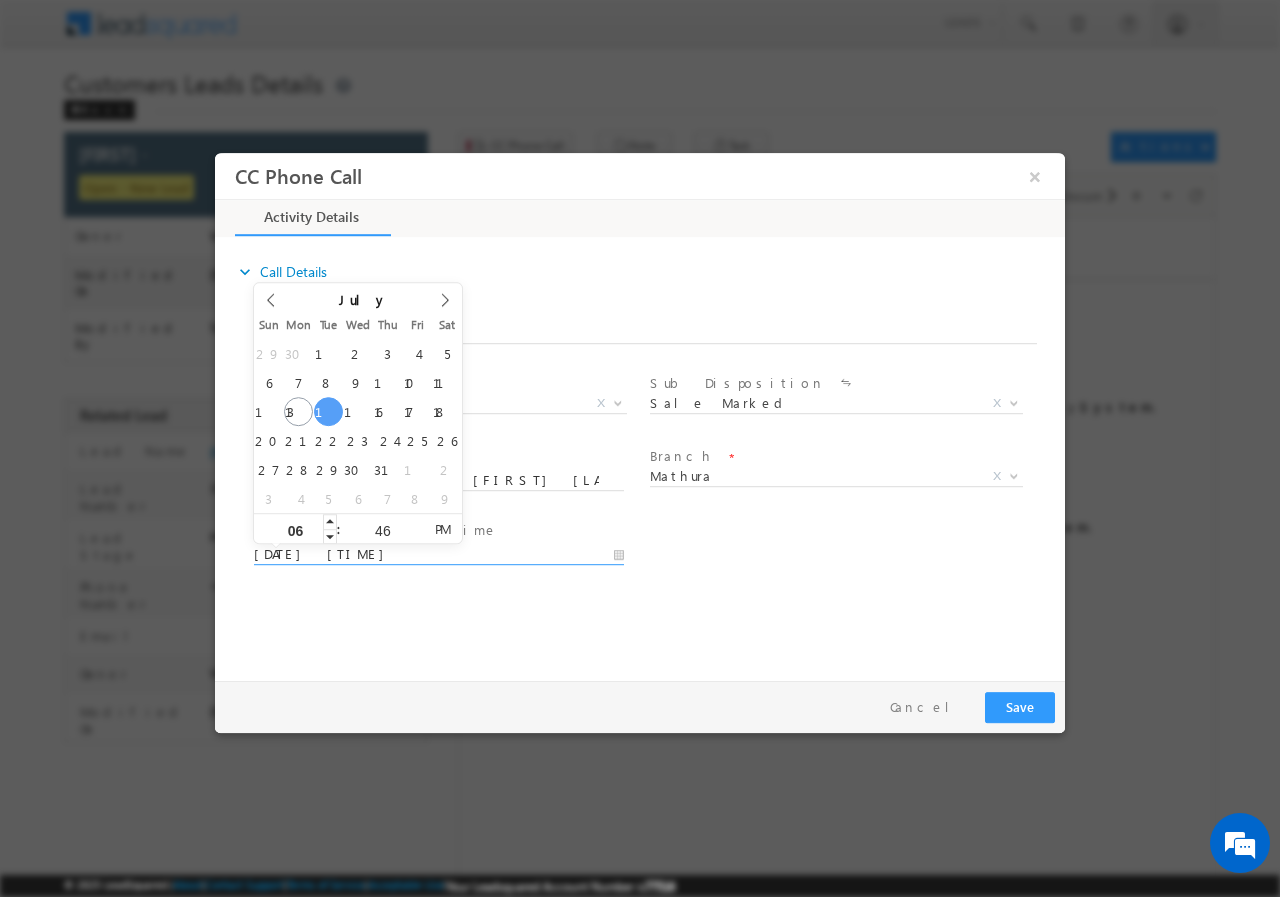 click on "06" at bounding box center (295, 529) 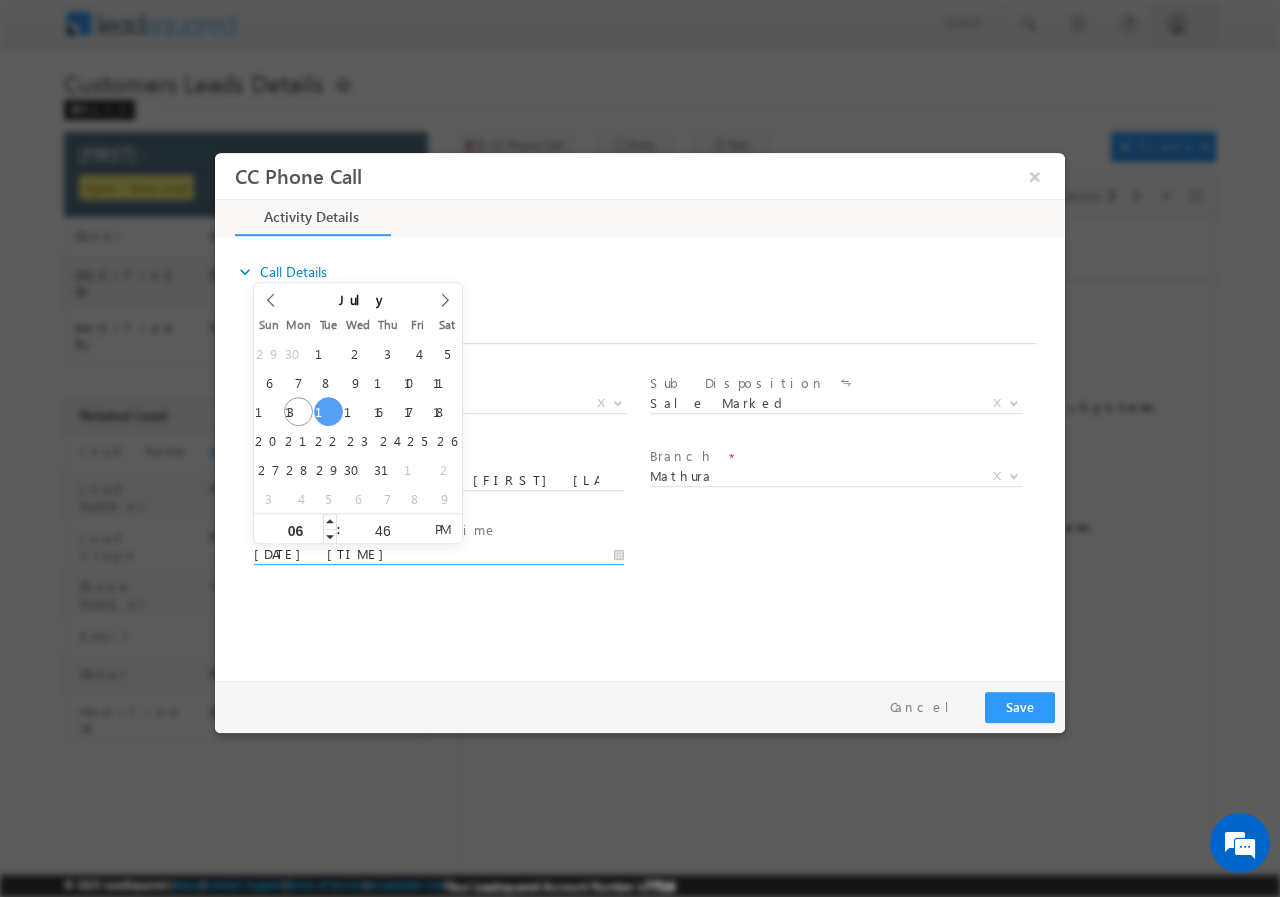 type on "0" 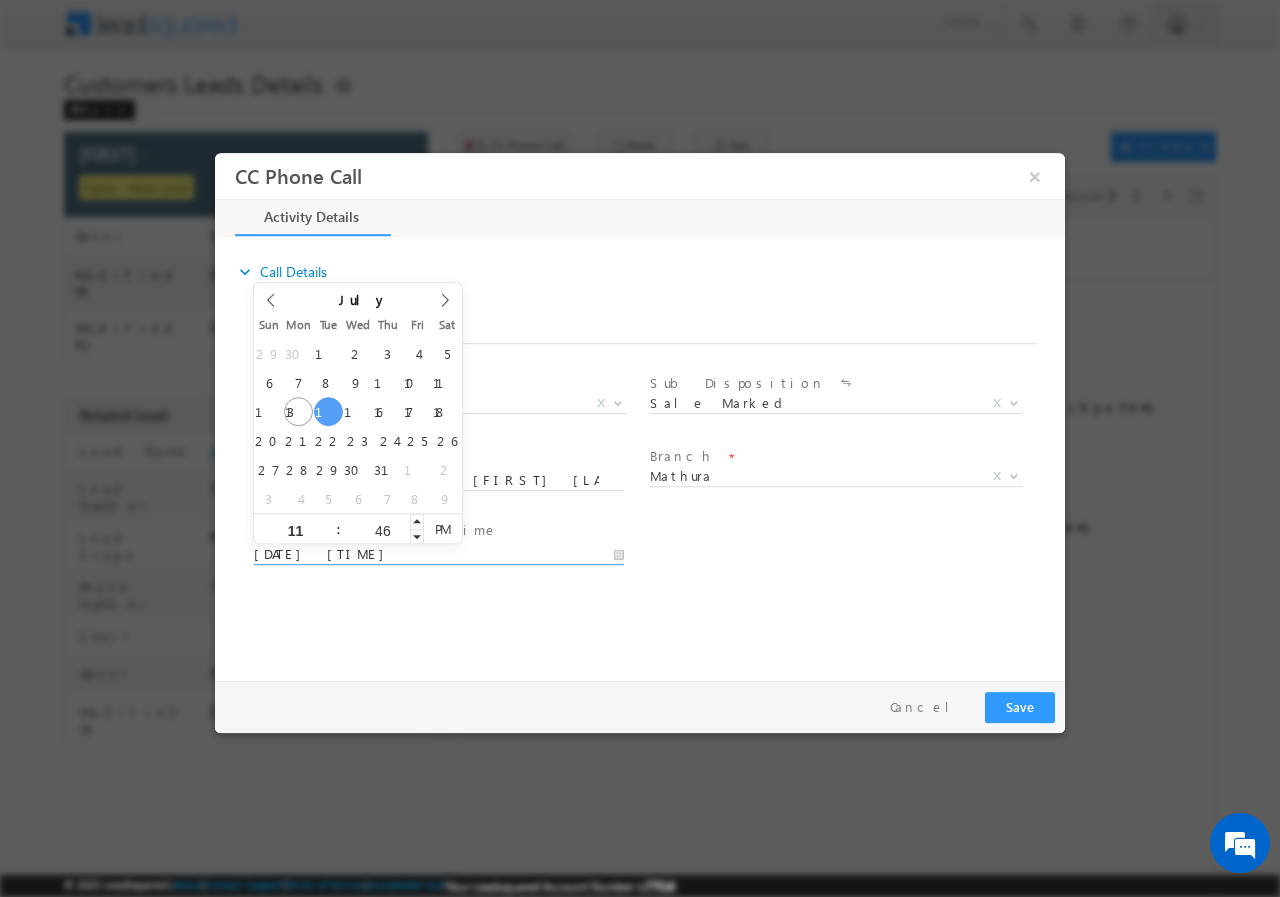 type on "11" 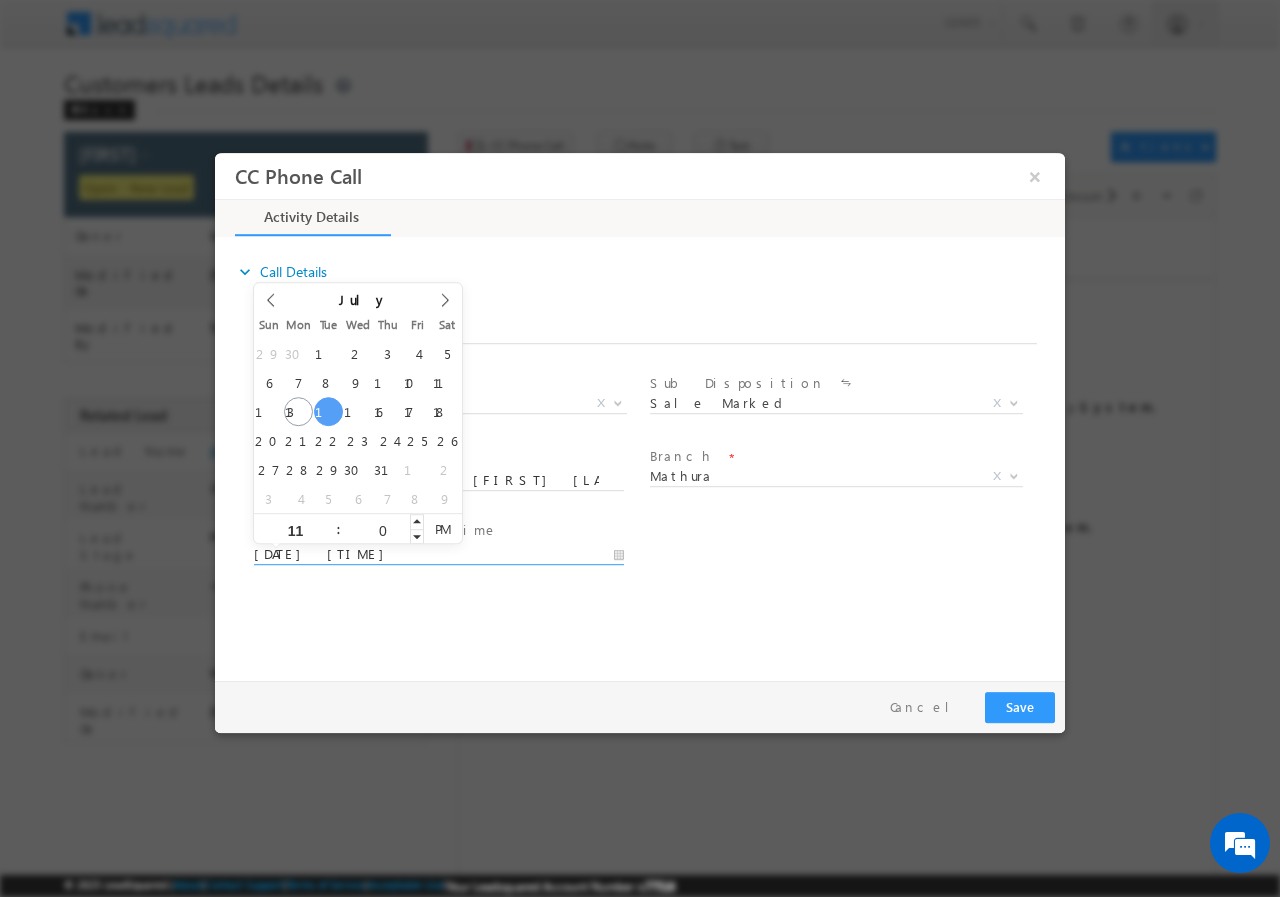type on "00" 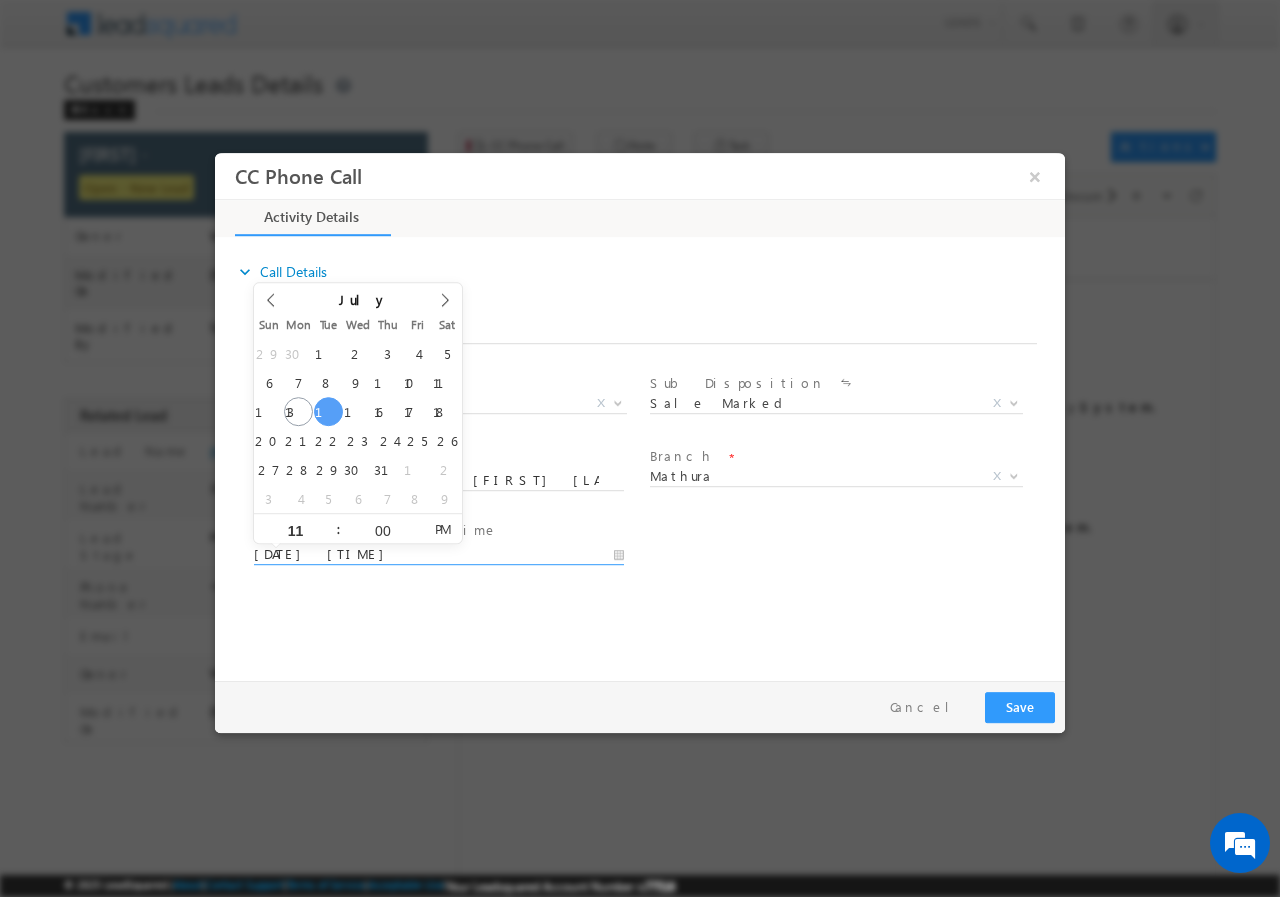 type on "07/15/2025 11:00 AM" 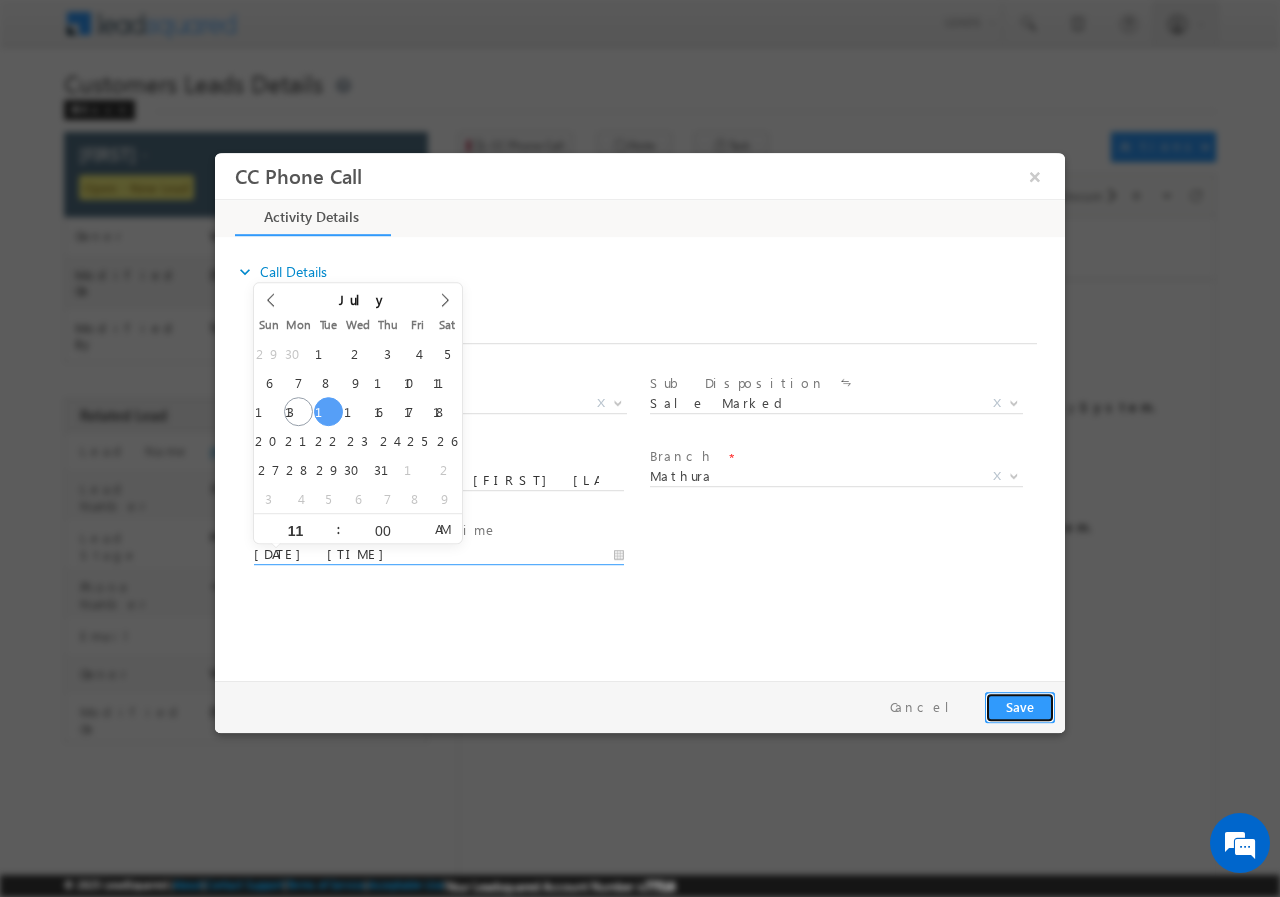 click on "Save" at bounding box center (1020, 706) 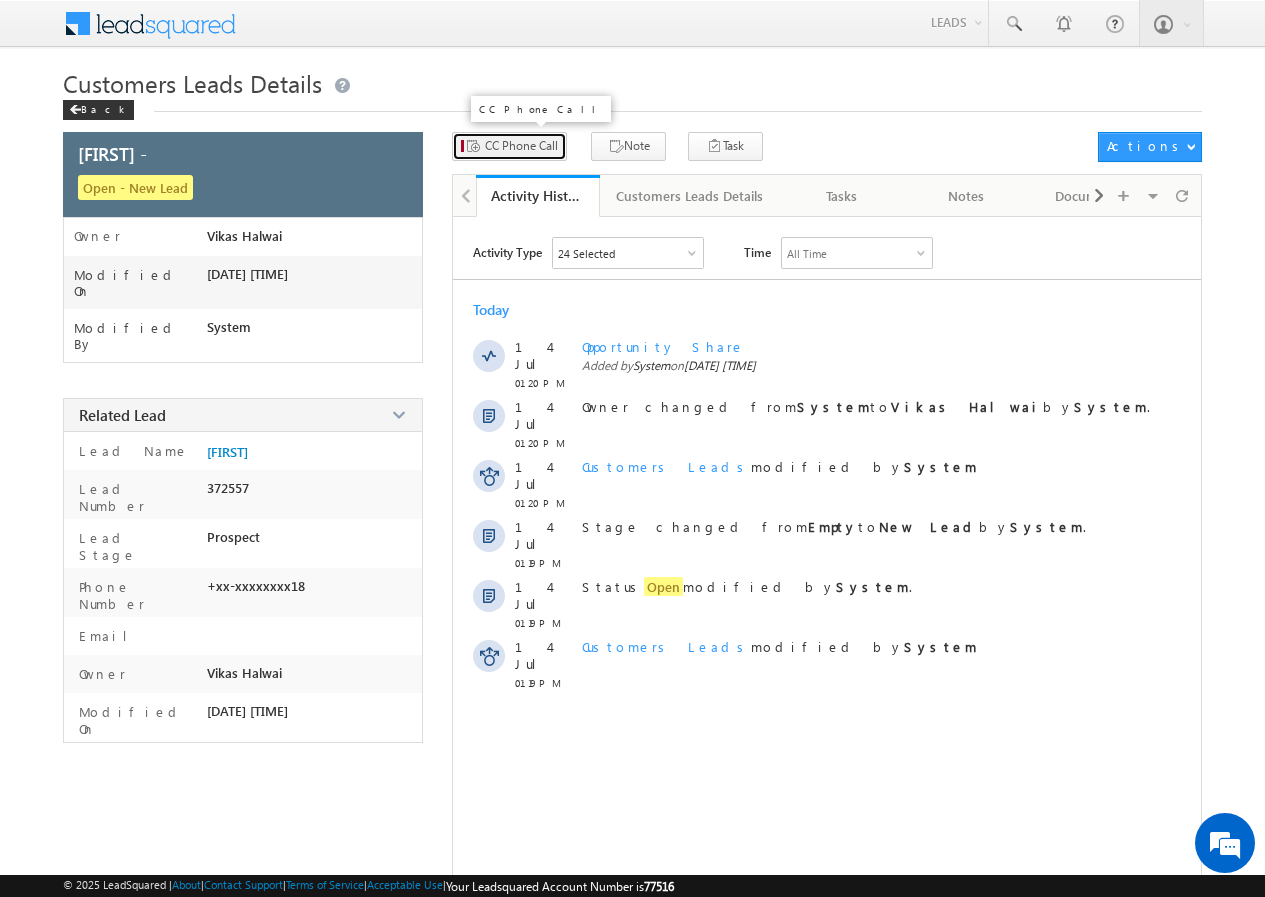 click at bounding box center [472, 147] 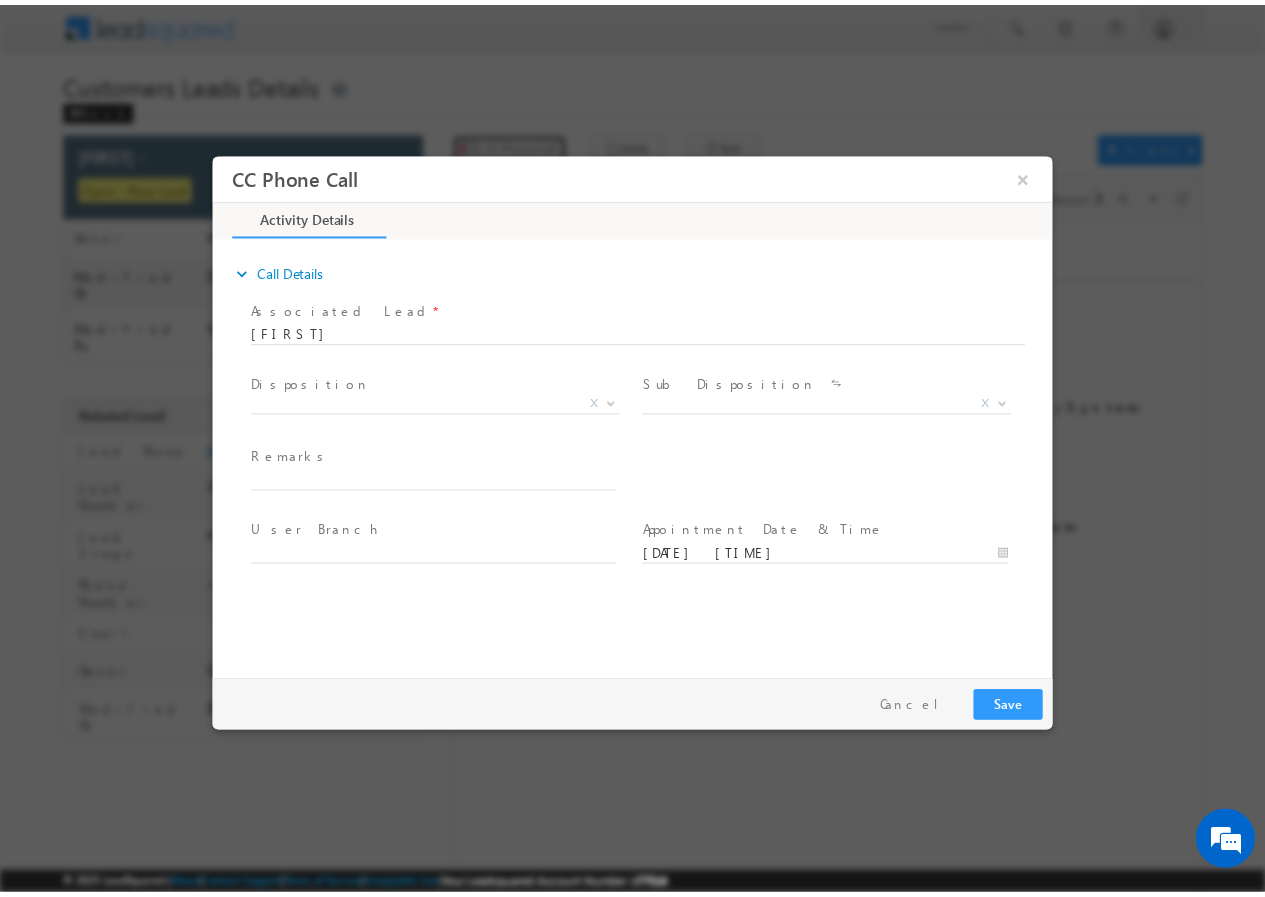 scroll, scrollTop: 0, scrollLeft: 0, axis: both 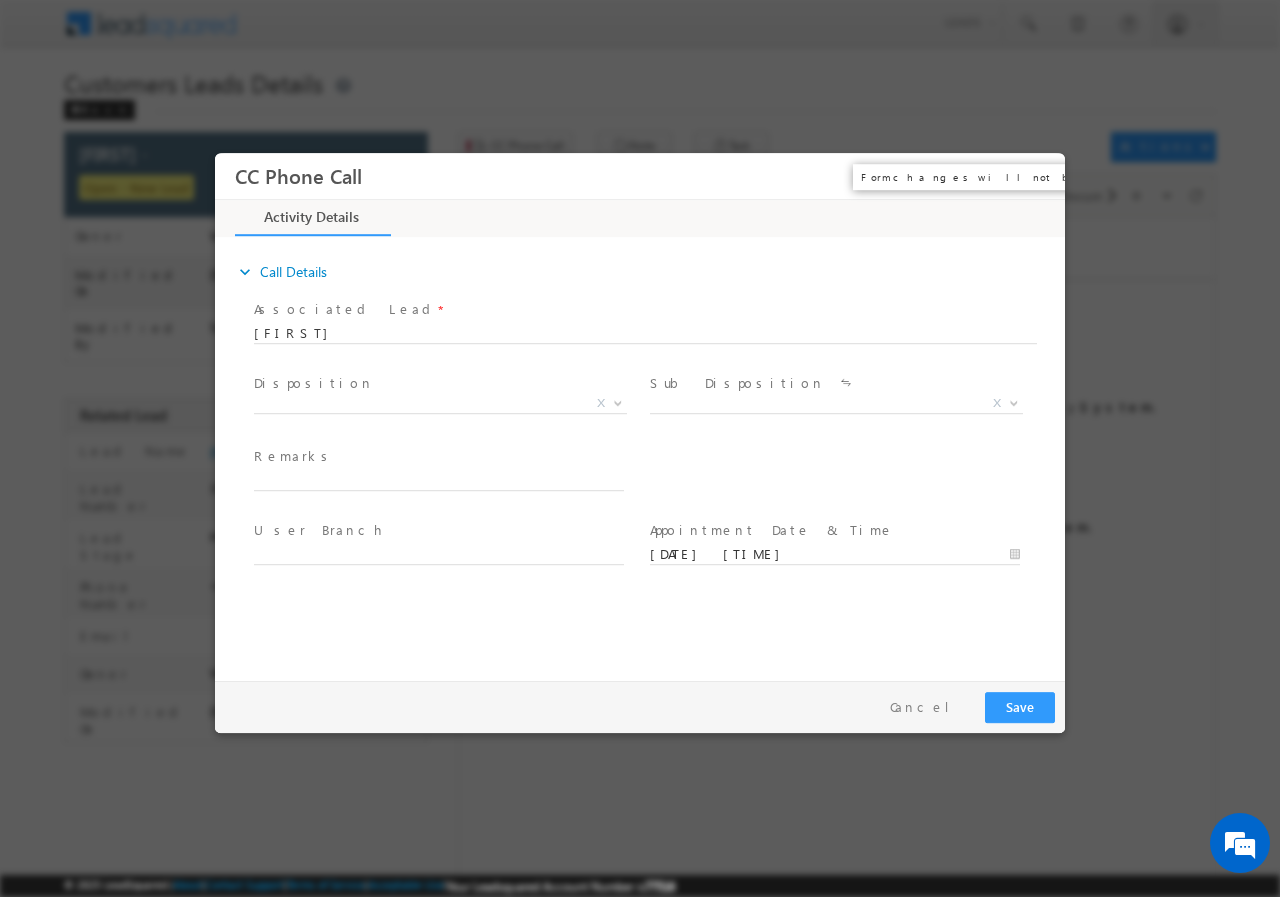click on "×" at bounding box center [1035, 175] 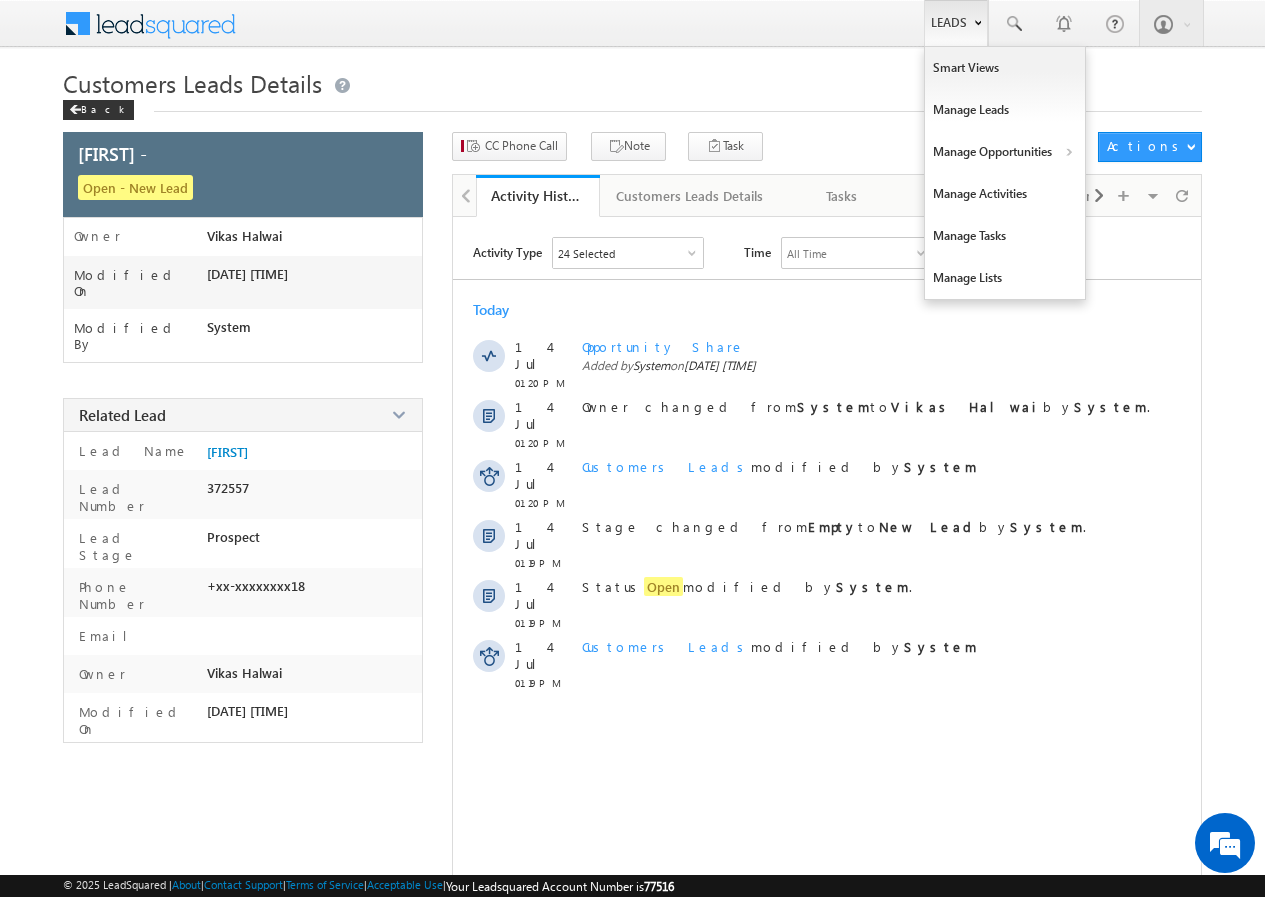 click on "Leads" at bounding box center [956, 23] 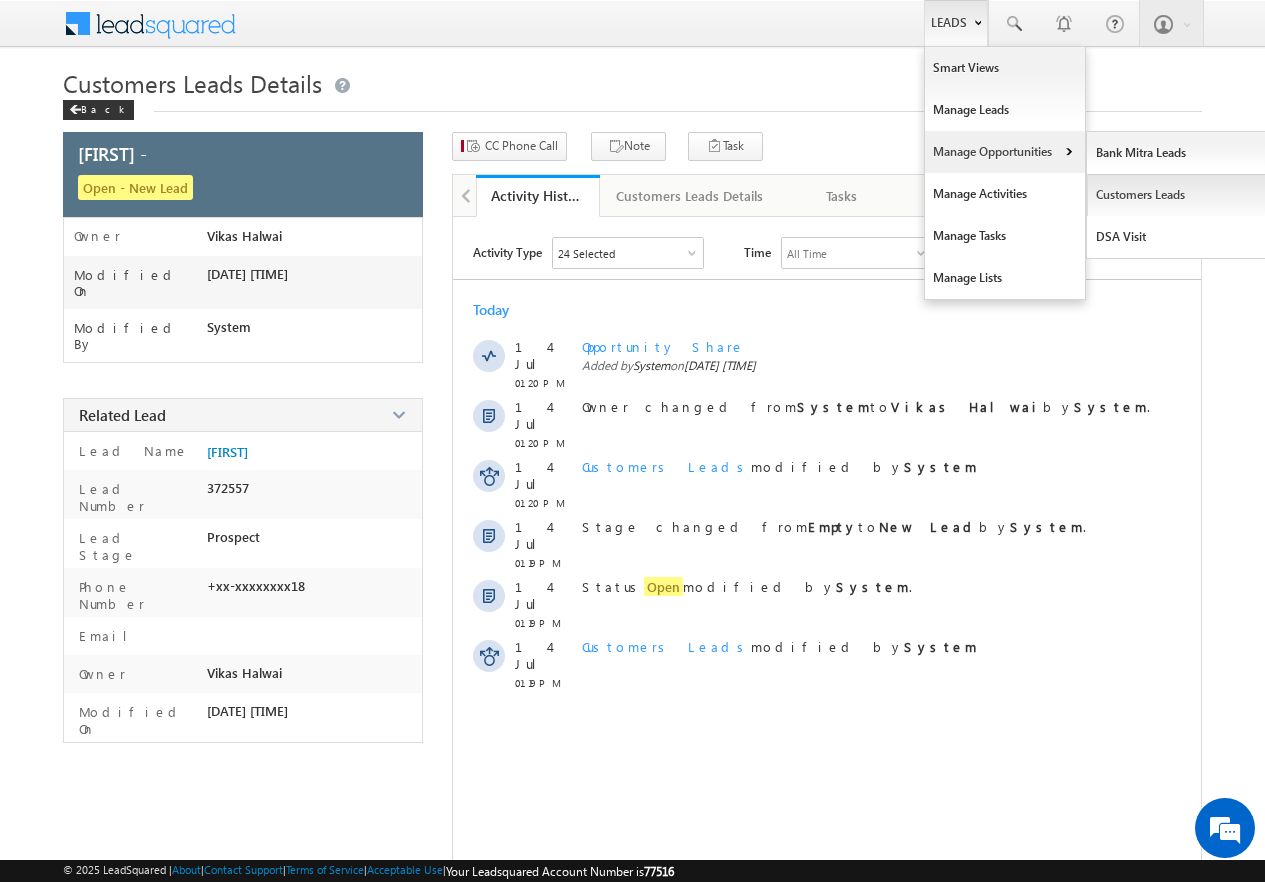 click on "Customers Leads" at bounding box center [1178, 195] 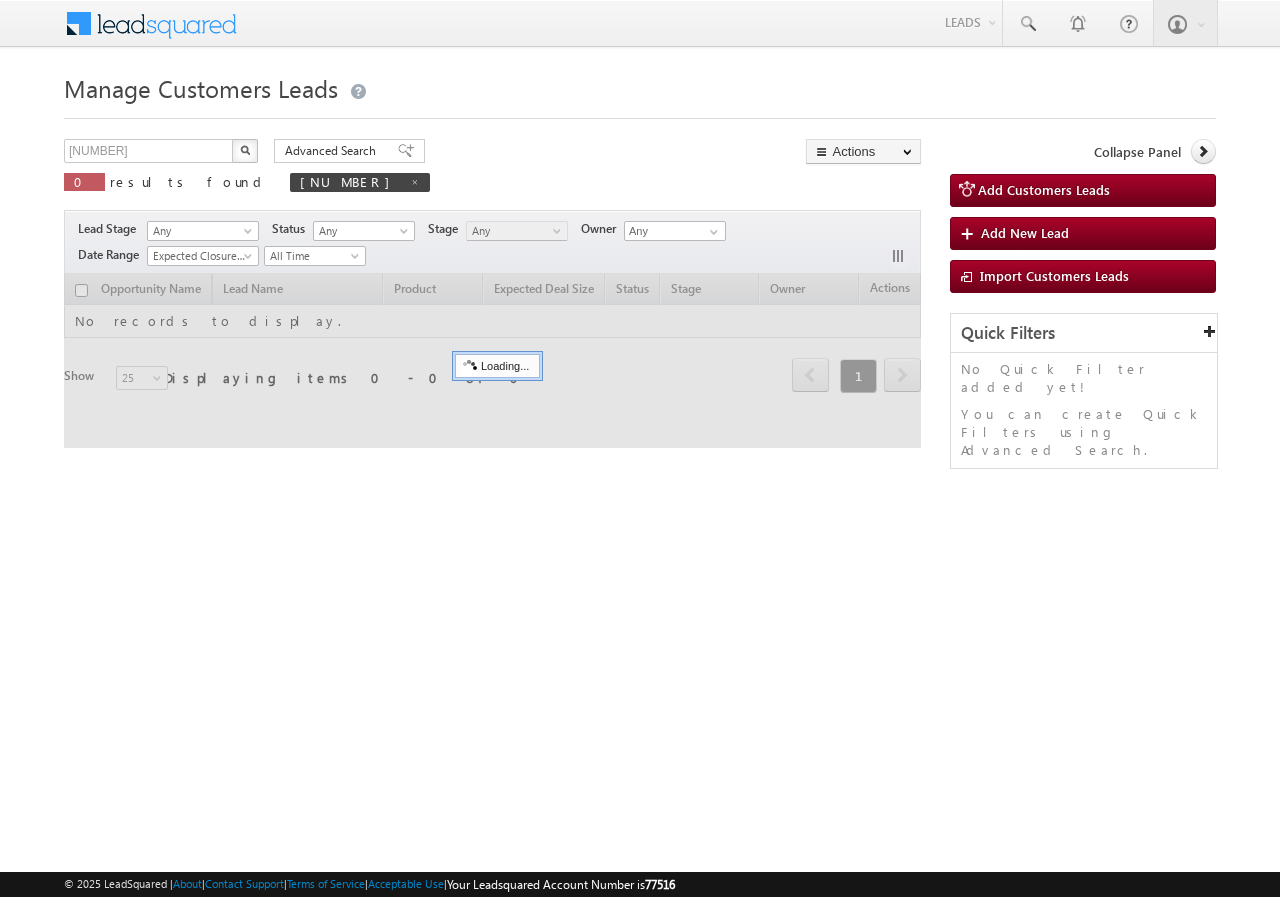scroll, scrollTop: 0, scrollLeft: 0, axis: both 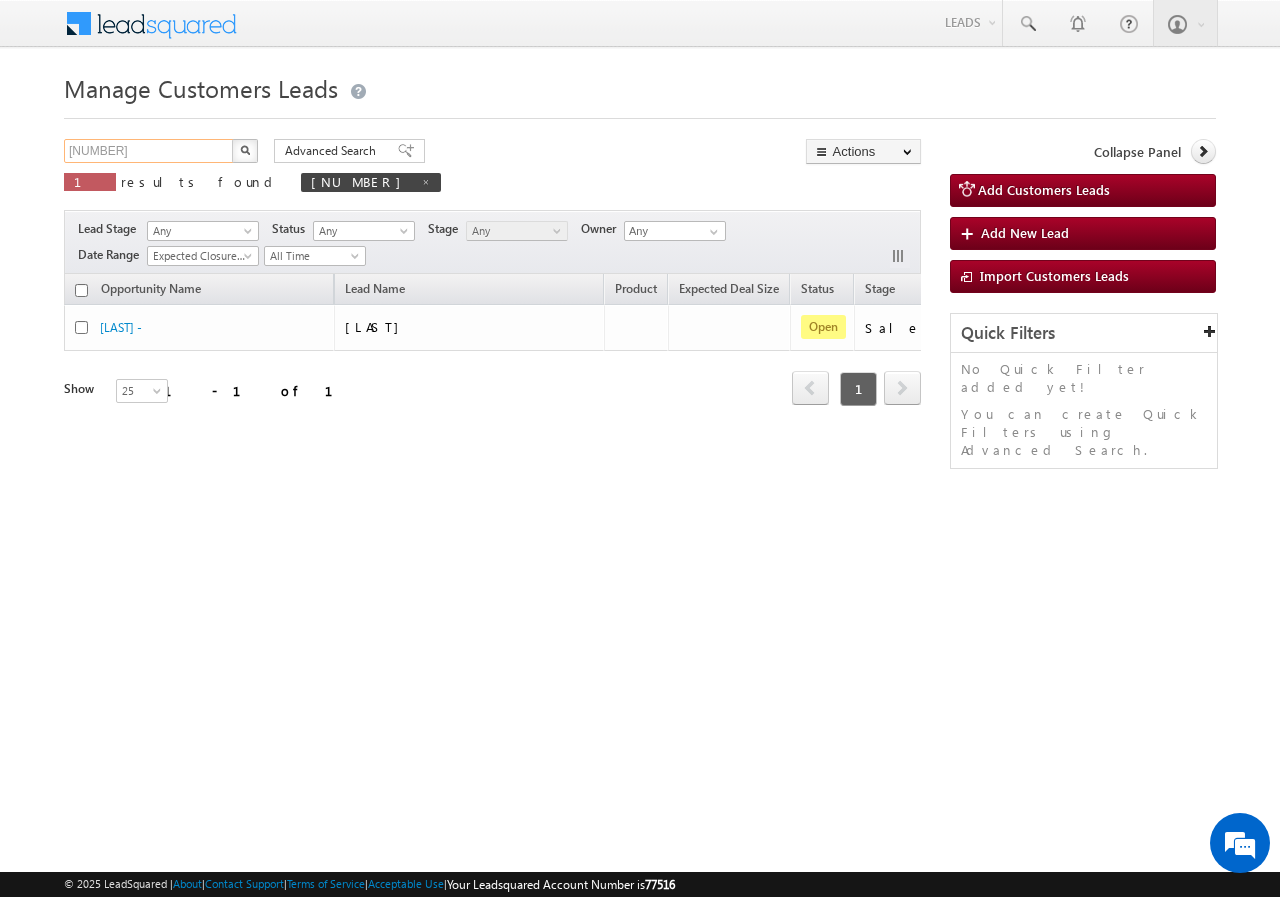 click on "[NUMBER]" at bounding box center [149, 151] 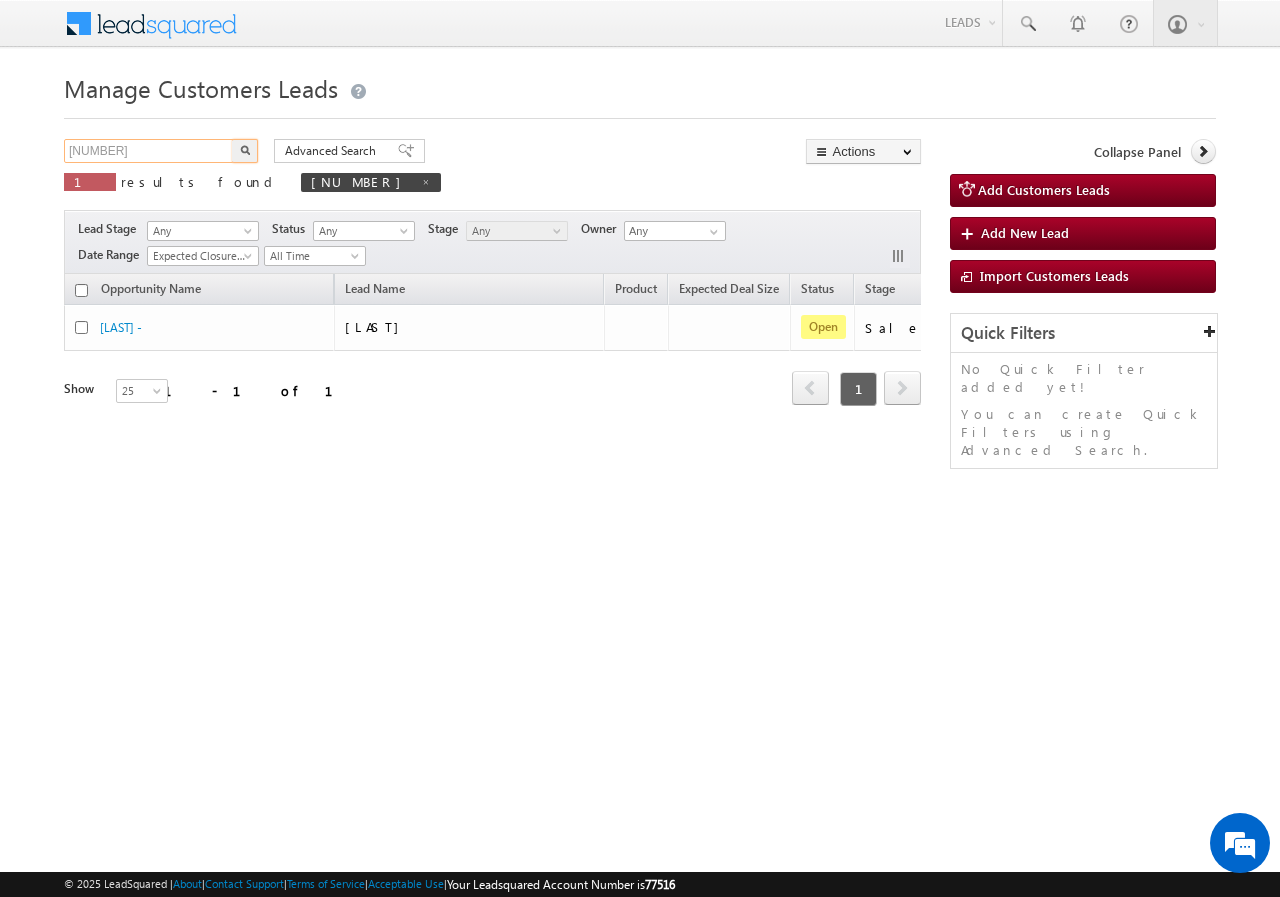 click on "[NUMBER]" at bounding box center (149, 151) 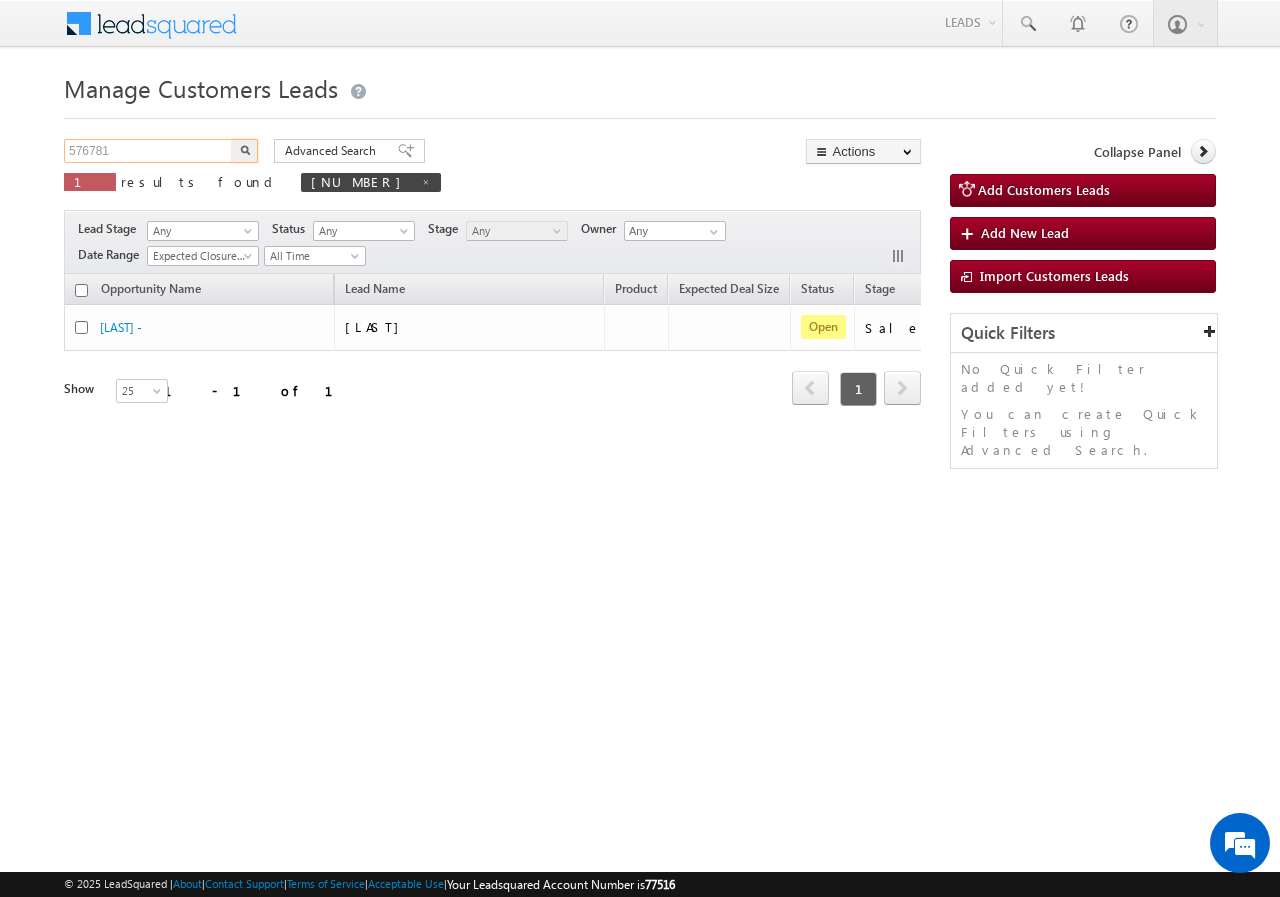 type on "576781" 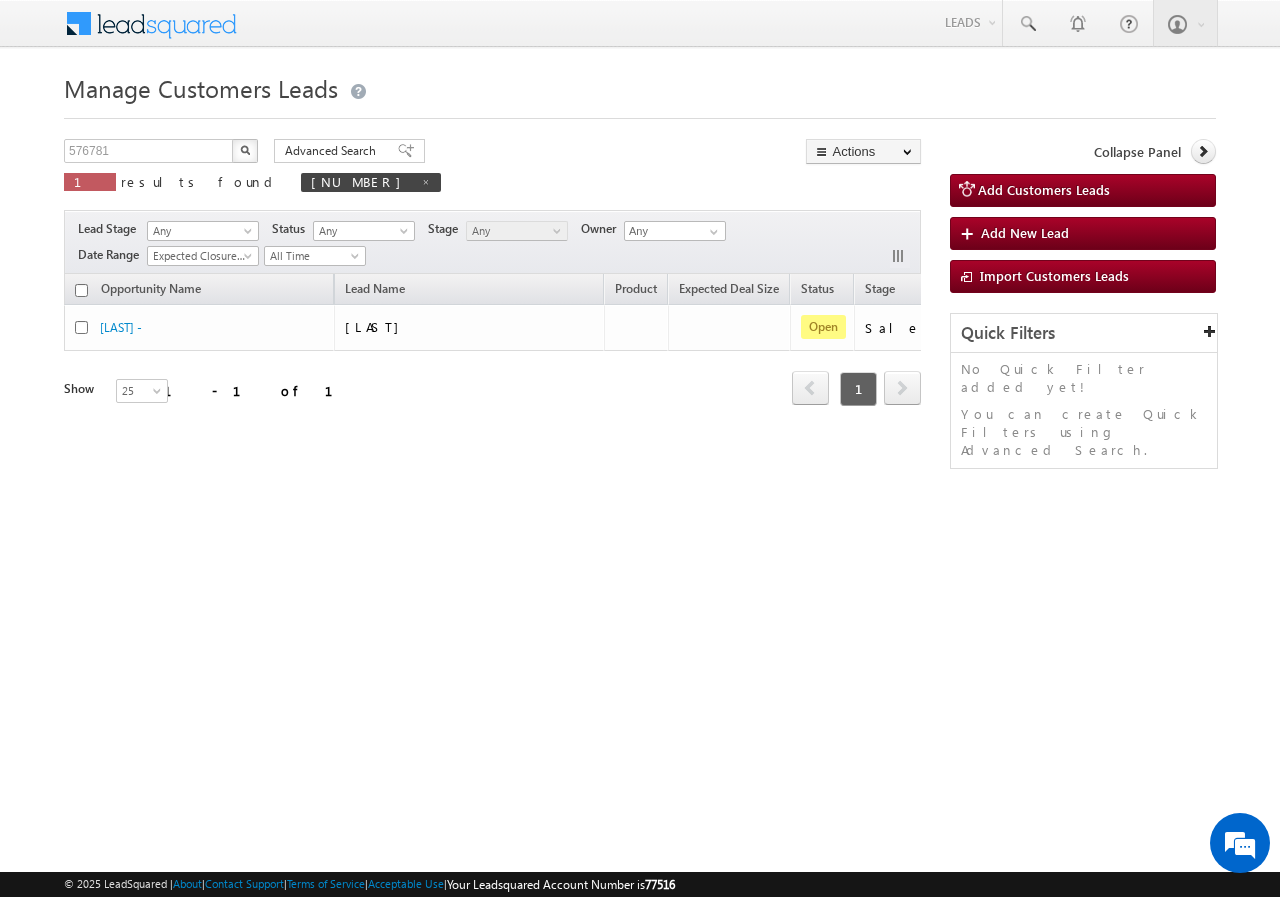 click at bounding box center [245, 150] 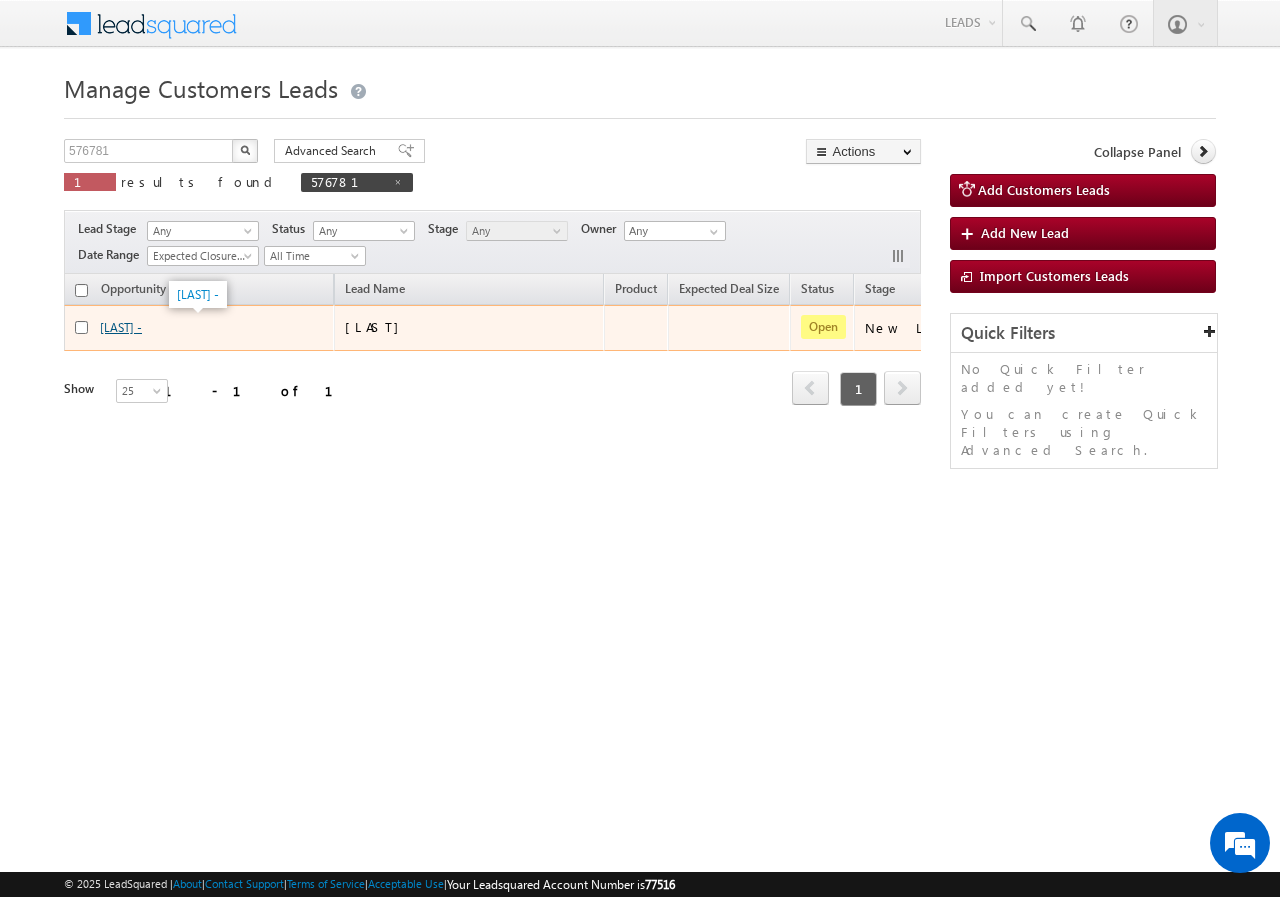 click on "[FIRST]  -" at bounding box center [121, 327] 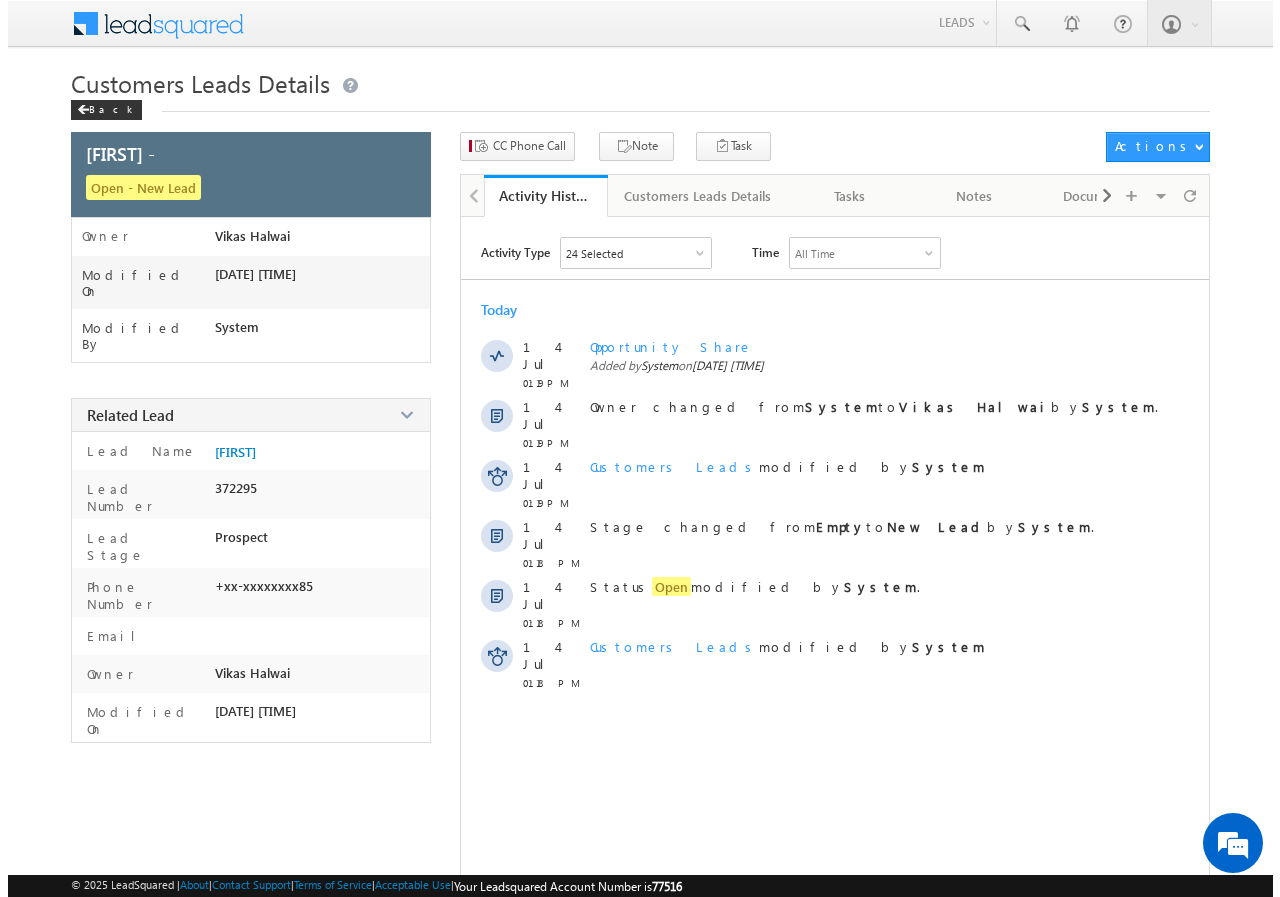 scroll, scrollTop: 0, scrollLeft: 0, axis: both 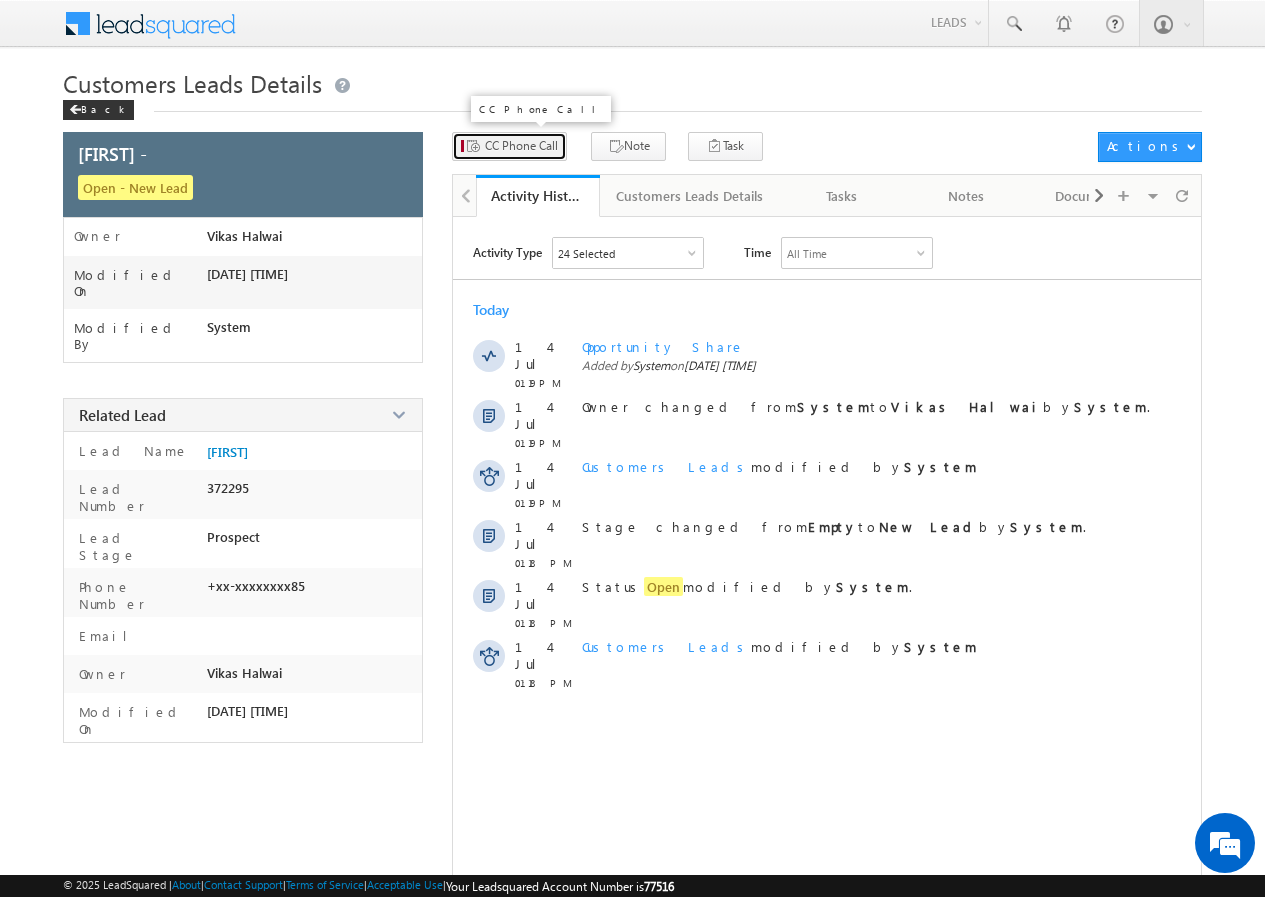 click on "CC Phone Call" at bounding box center (509, 146) 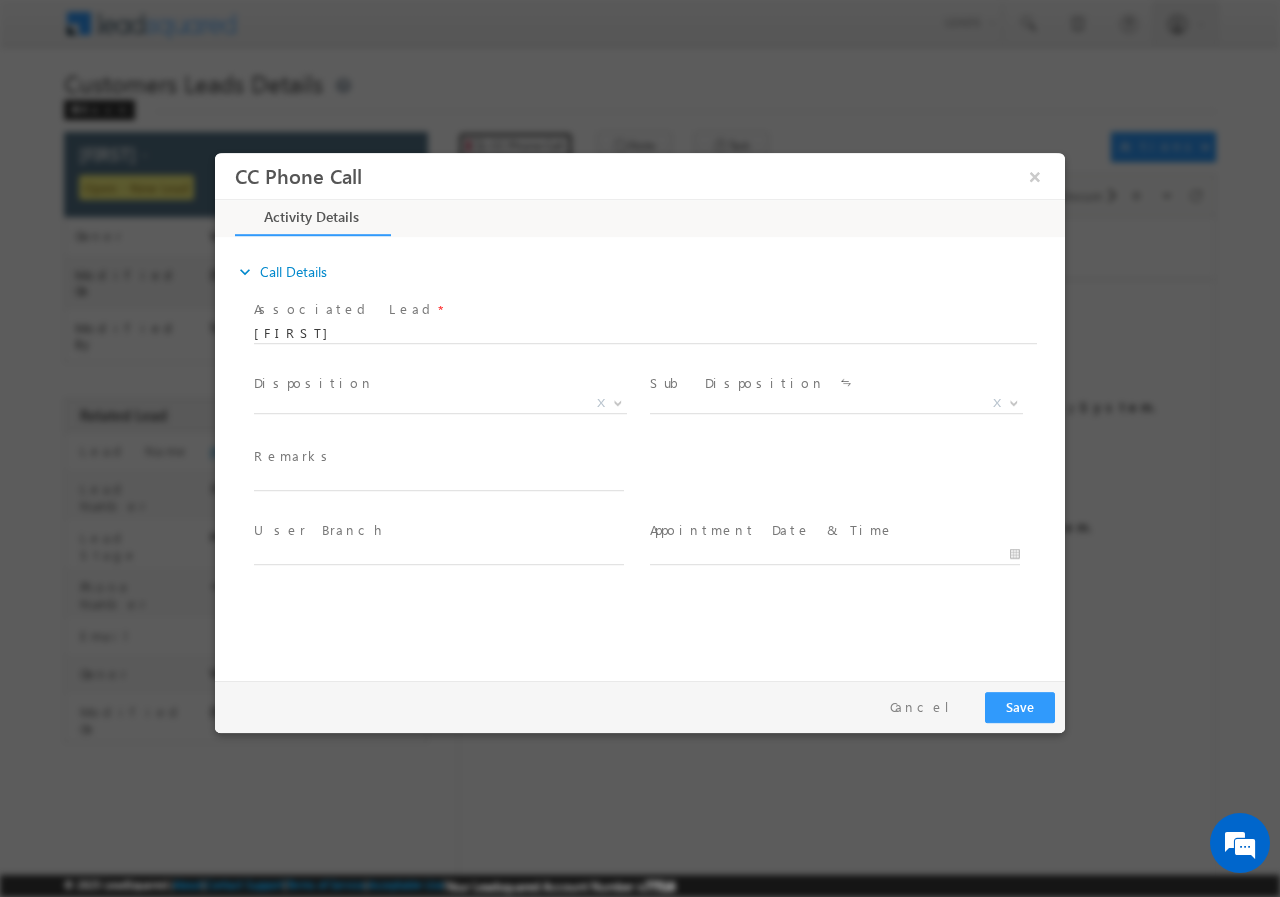 scroll, scrollTop: 0, scrollLeft: 0, axis: both 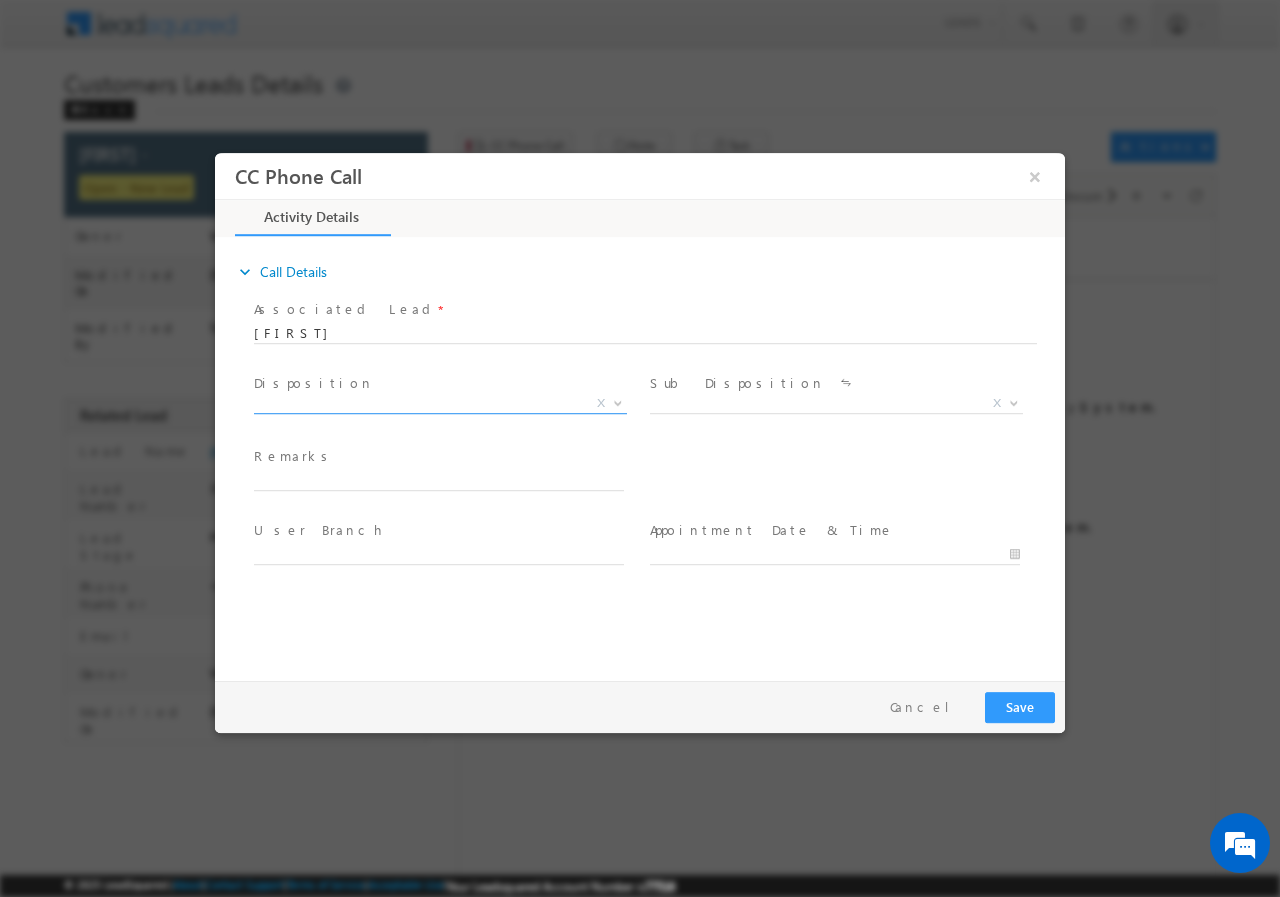 click on "X" at bounding box center [440, 403] 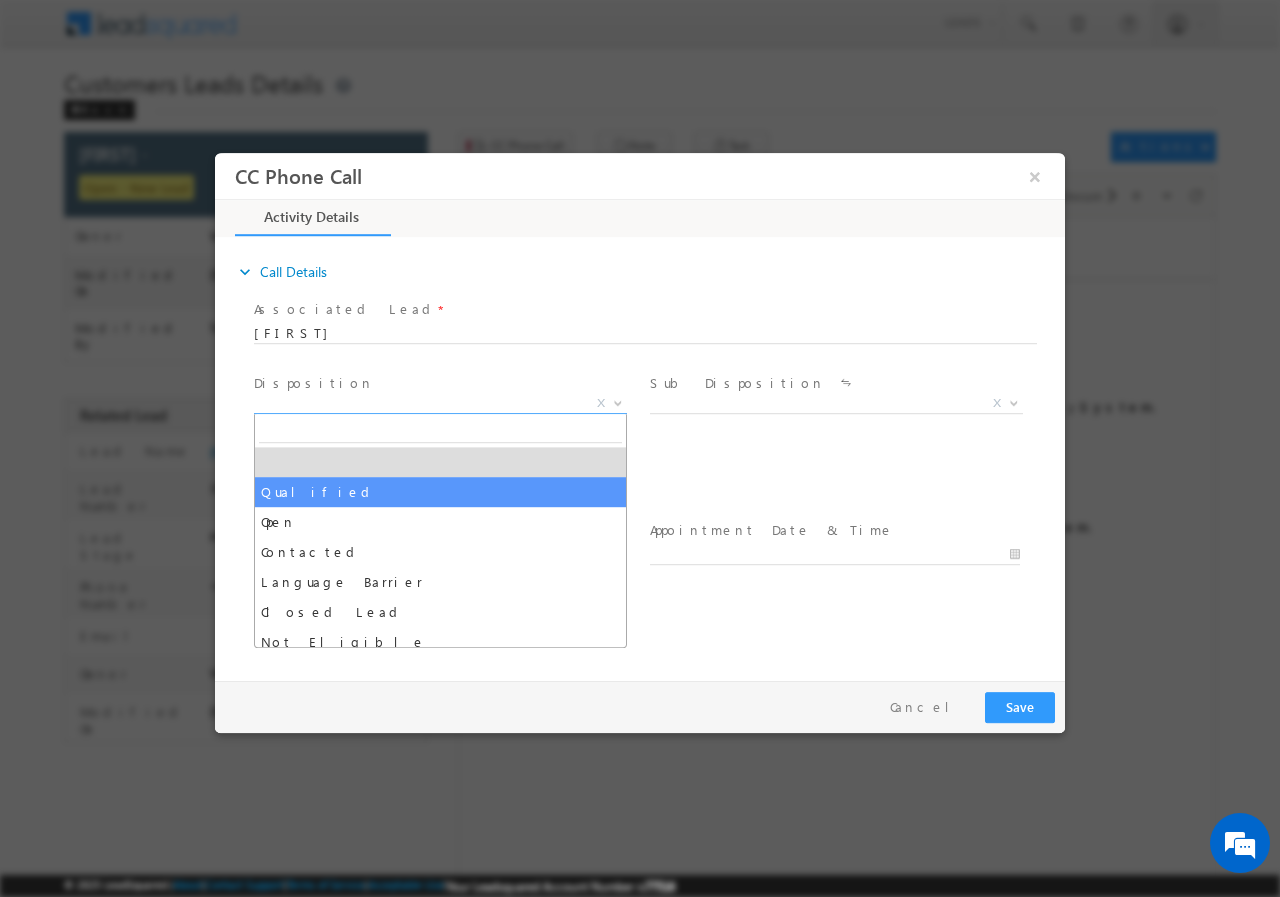select on "Qualified" 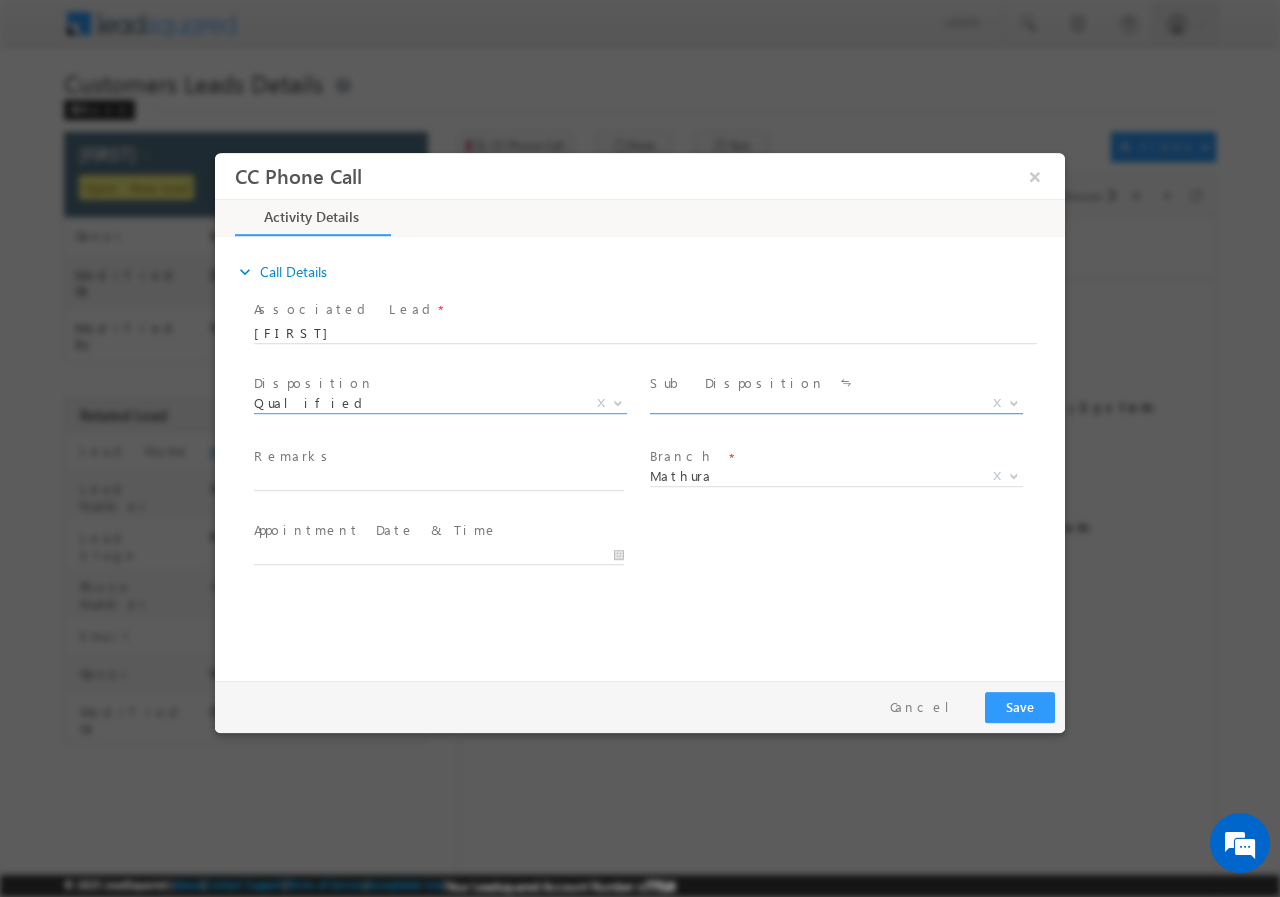 click on "X" at bounding box center [836, 403] 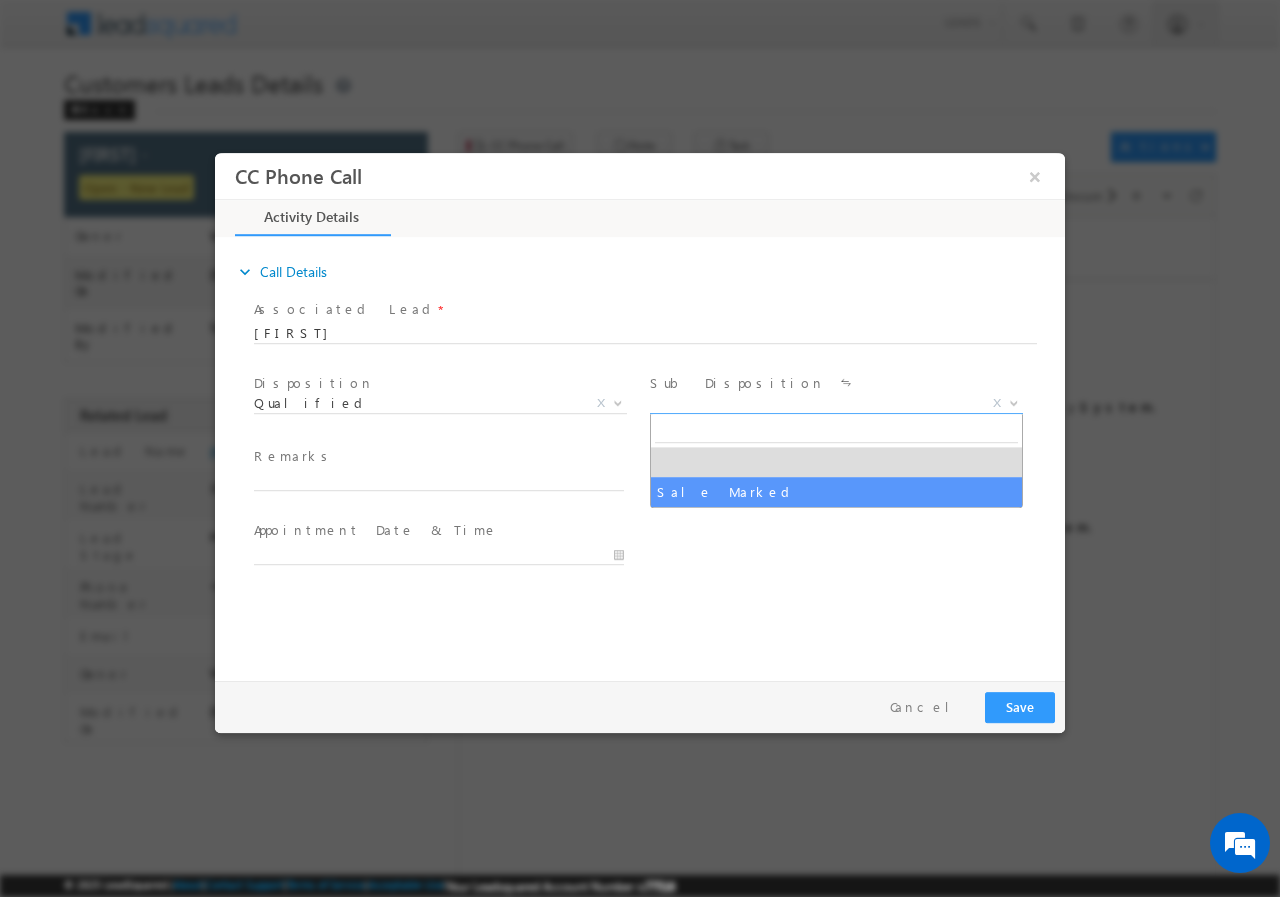 select on "Sale Marked" 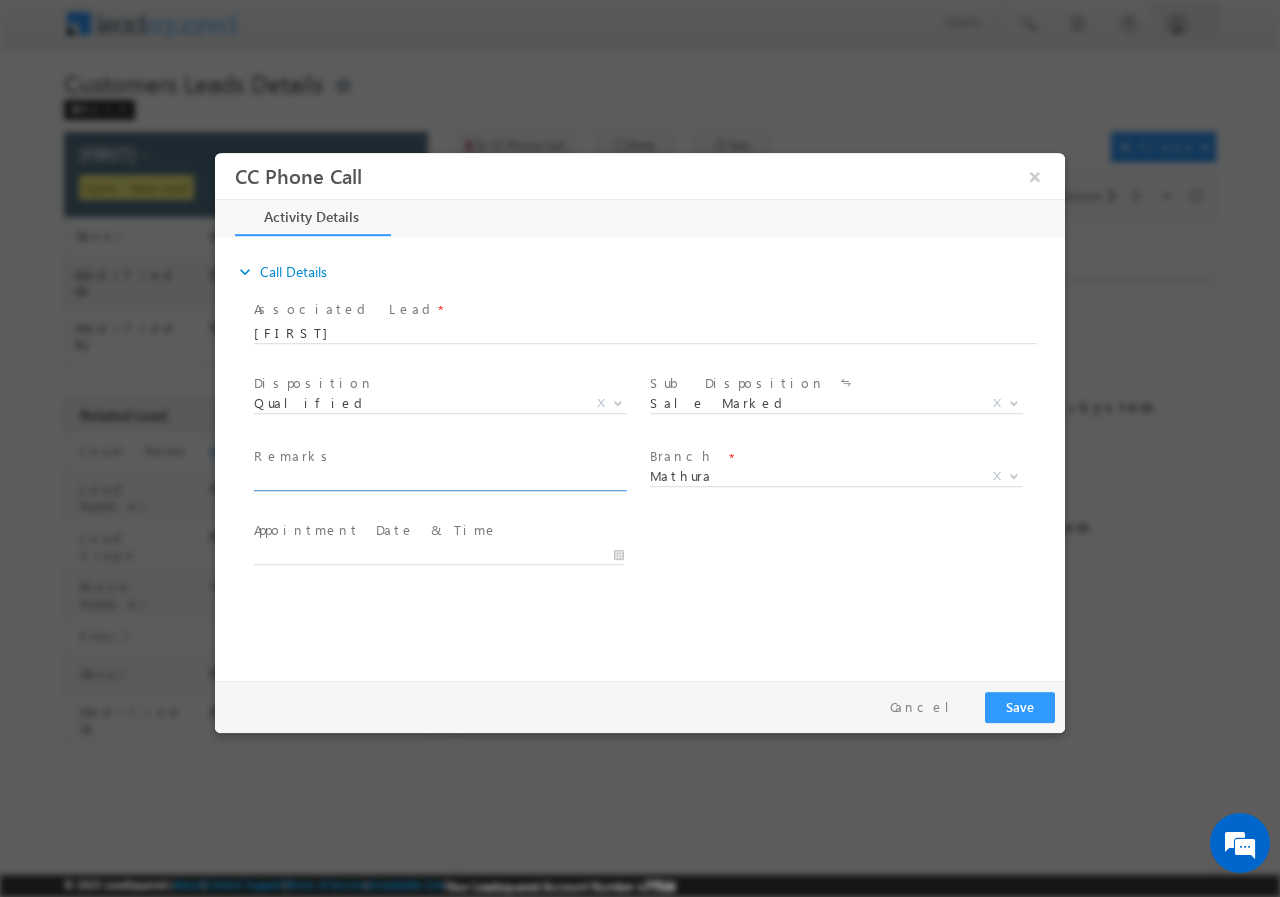 click at bounding box center (439, 480) 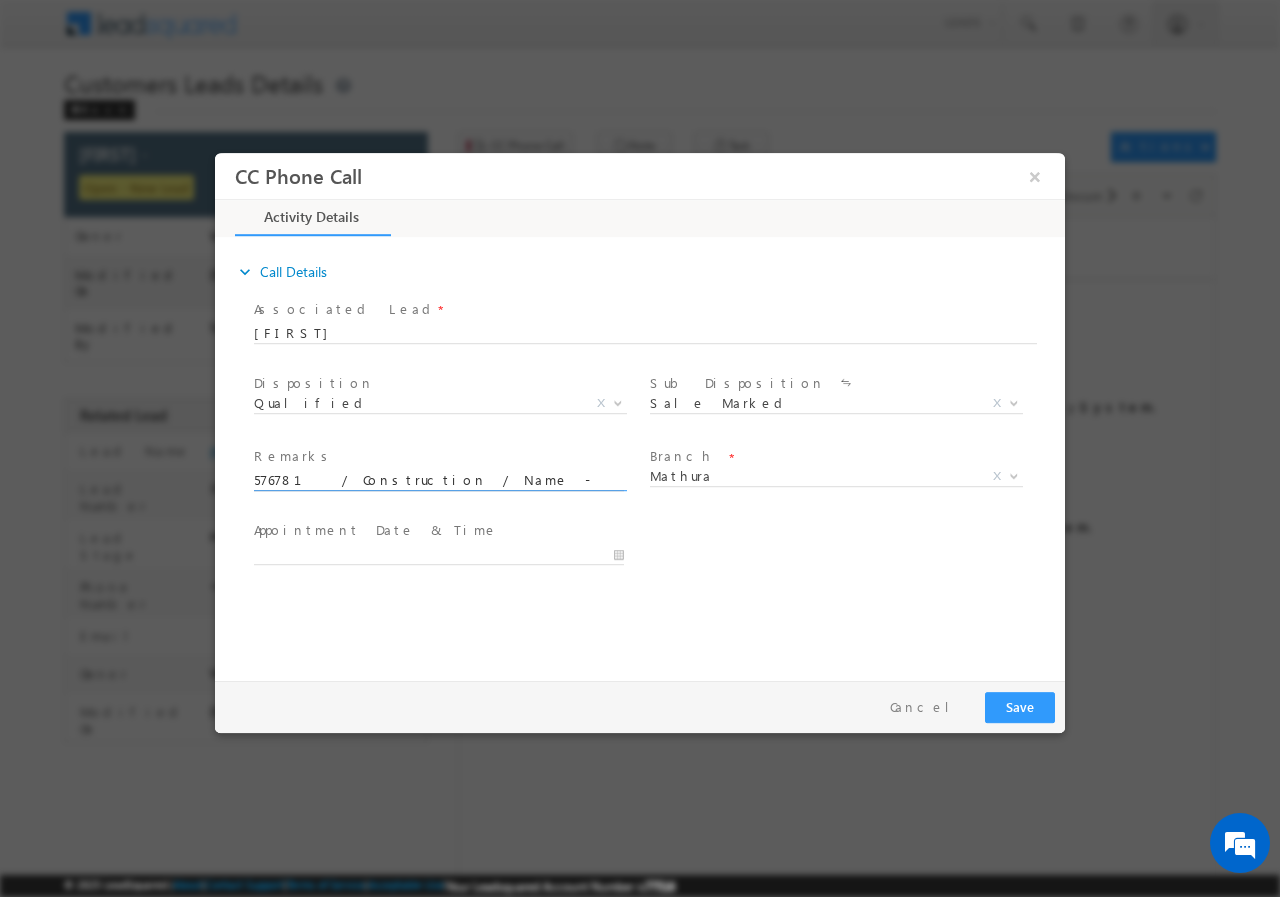 scroll, scrollTop: 0, scrollLeft: 781, axis: horizontal 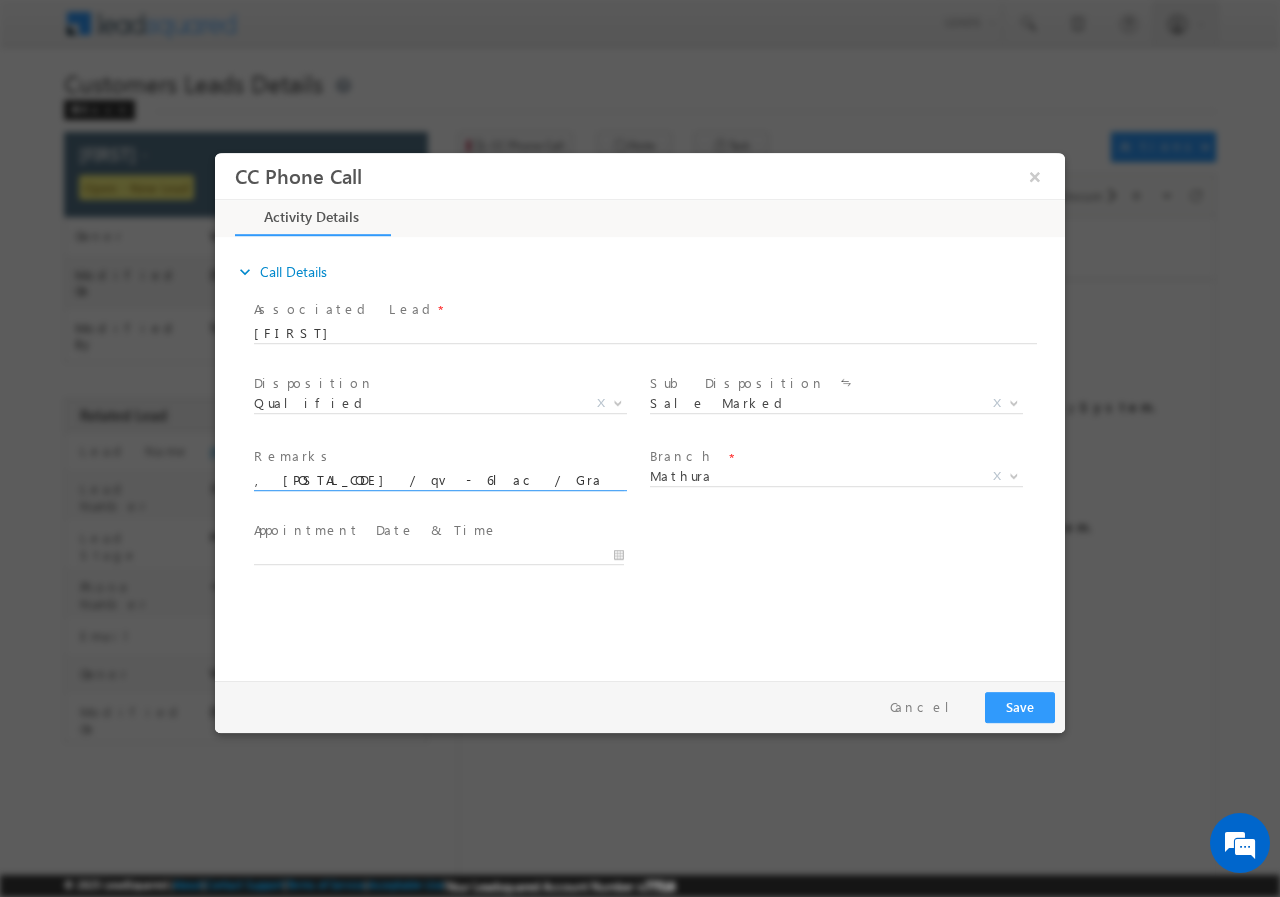 type on "576781 / Construction / Name - [FIRST] [LAST] / Lv - 5 lac / [CITY], [POSTAL_CODE] / qv - 6lac / Gram panchayat / registry / job - income - 30k / unmarried : age : [AGE] / Emi - 4700 bike loan / father - ag" 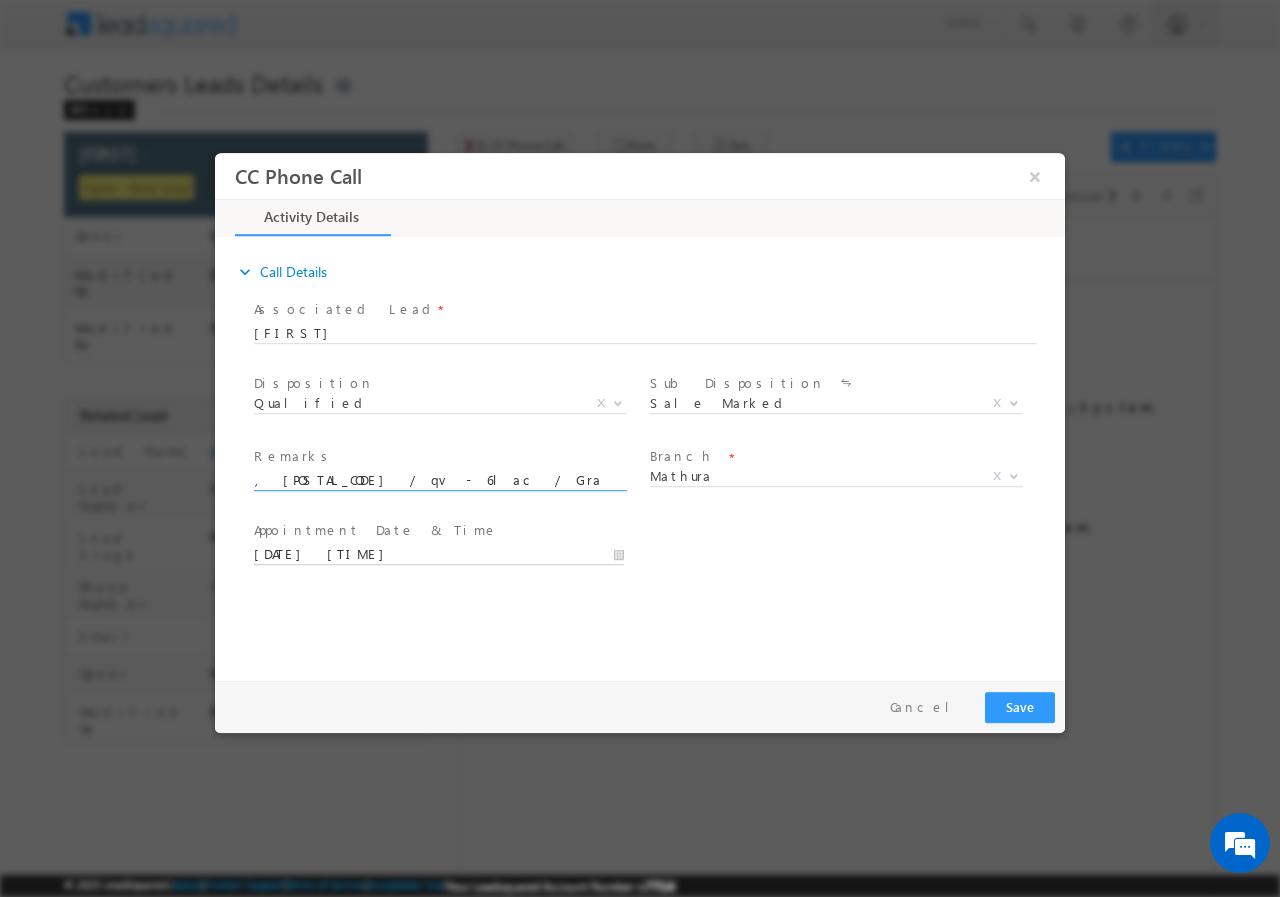 click on "[DATE] [TIME]" at bounding box center [439, 554] 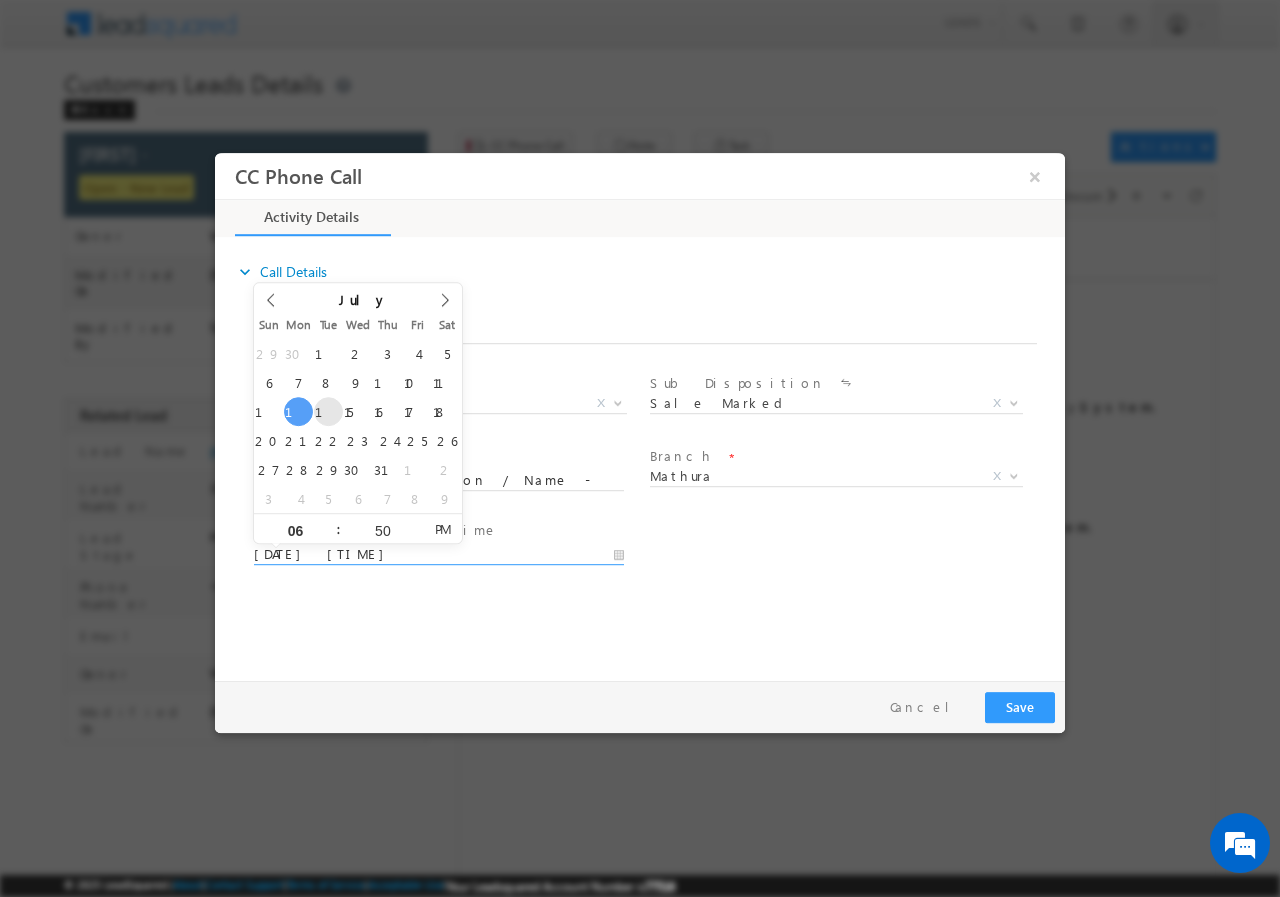 type on "[DATE] [TIME]" 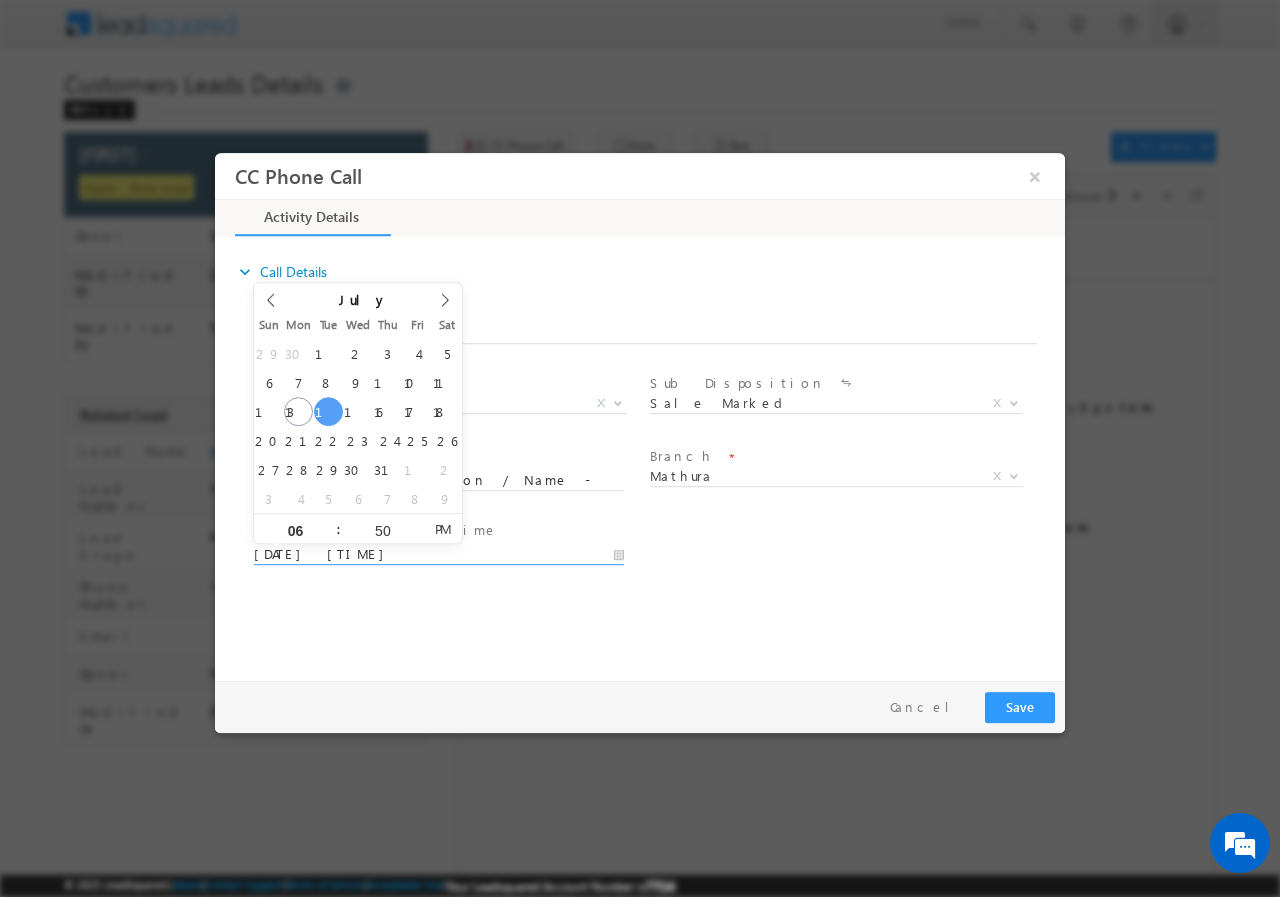 click on "[DATE] [TIME]" at bounding box center (439, 554) 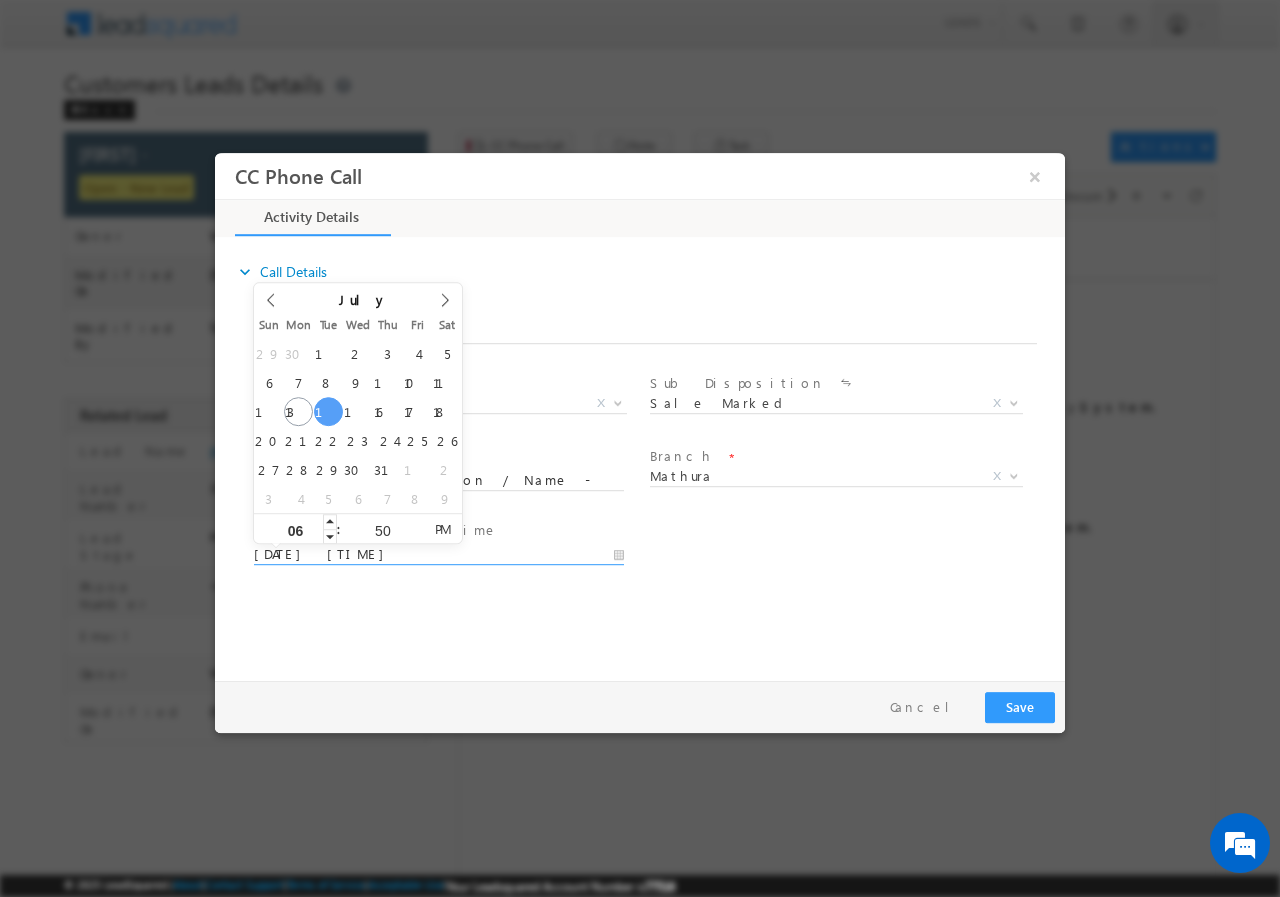 click on "06" at bounding box center (295, 529) 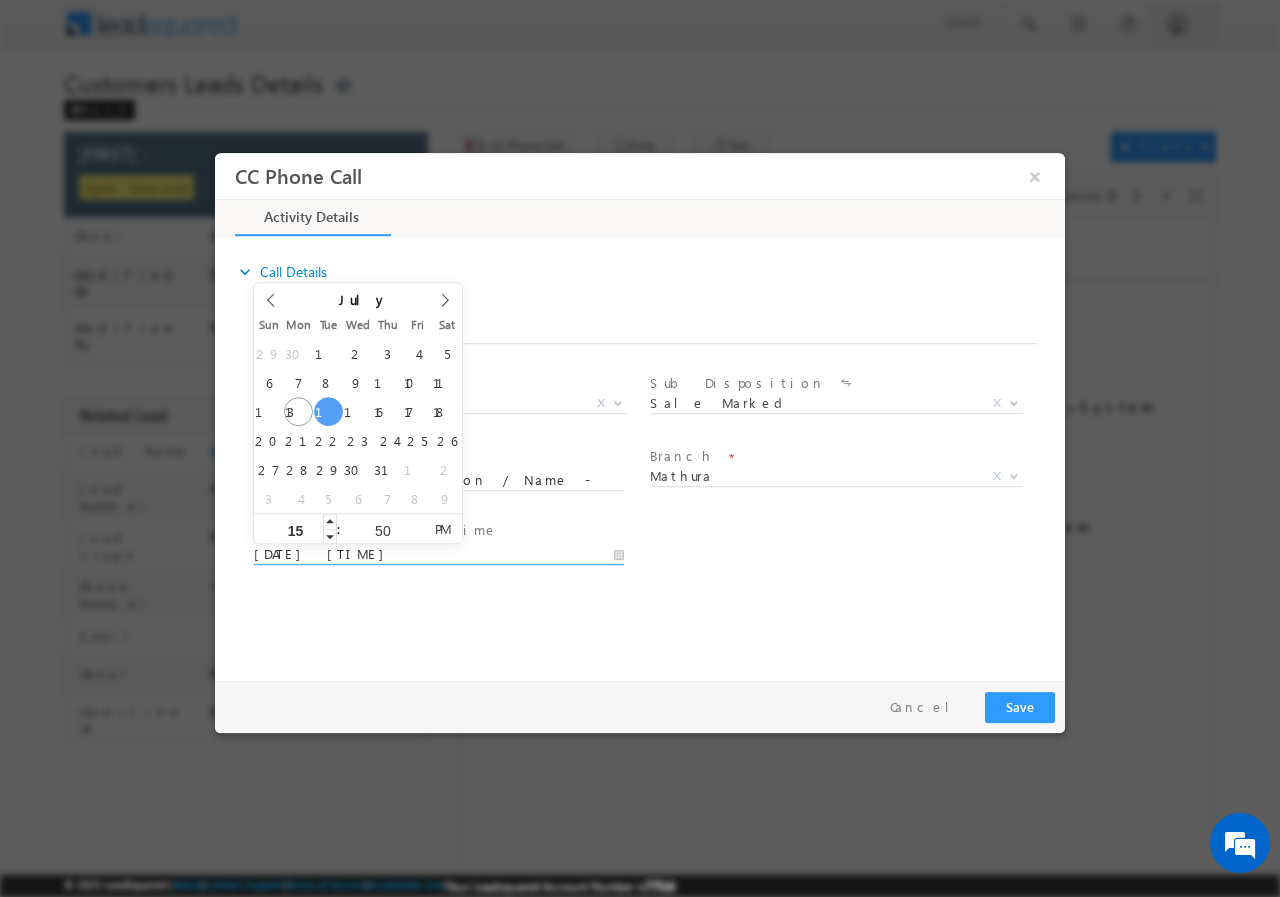 type on "1" 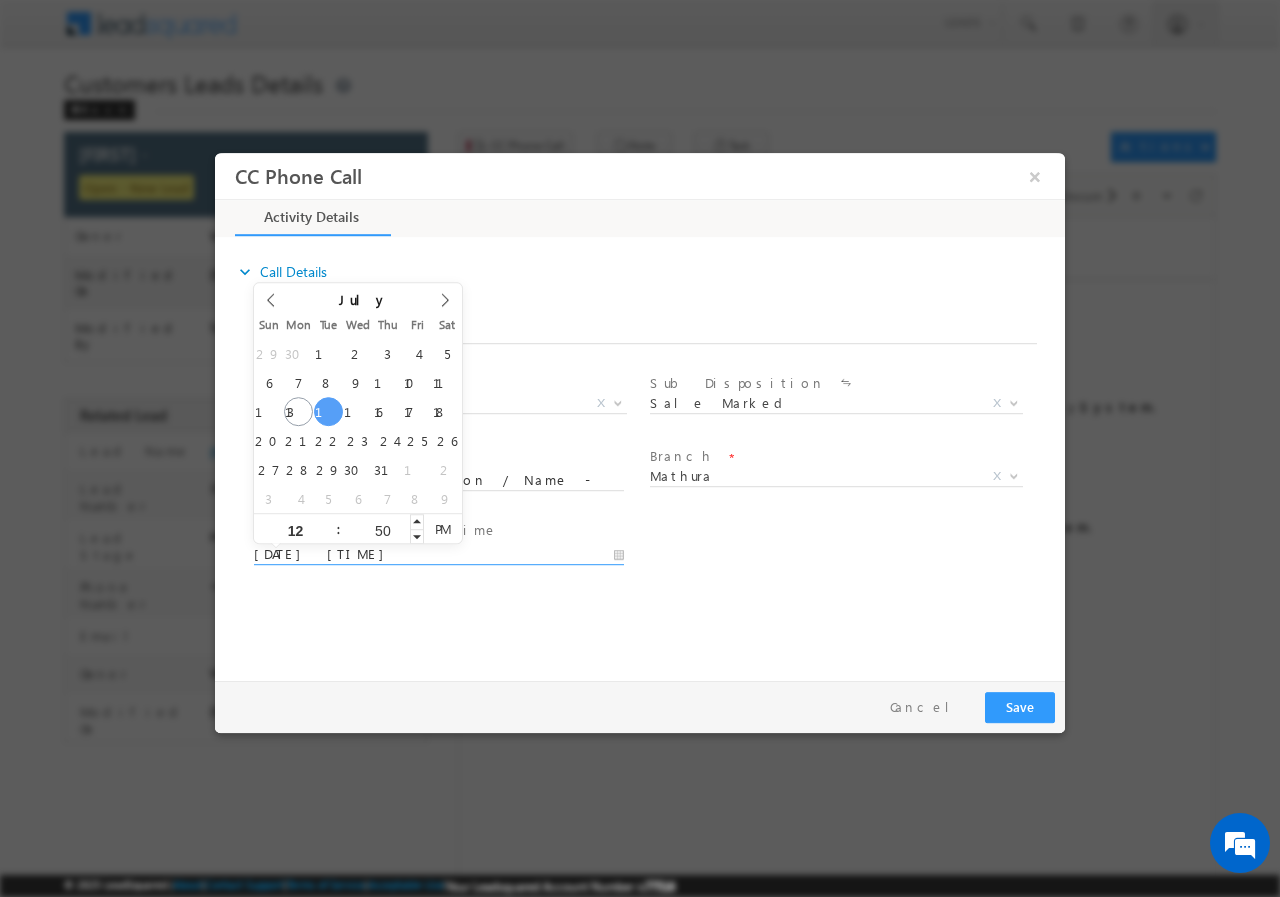 type on "12" 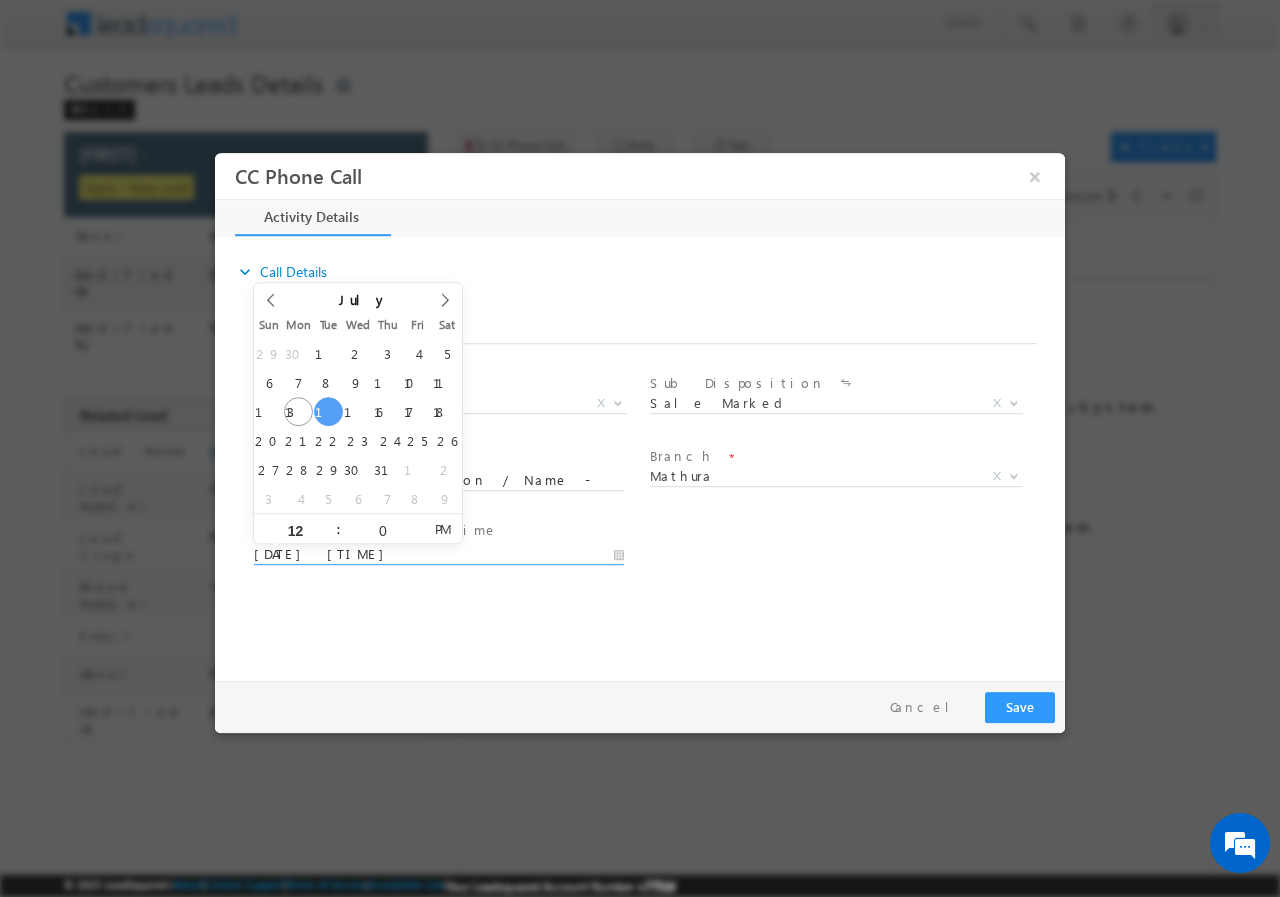 type on "00" 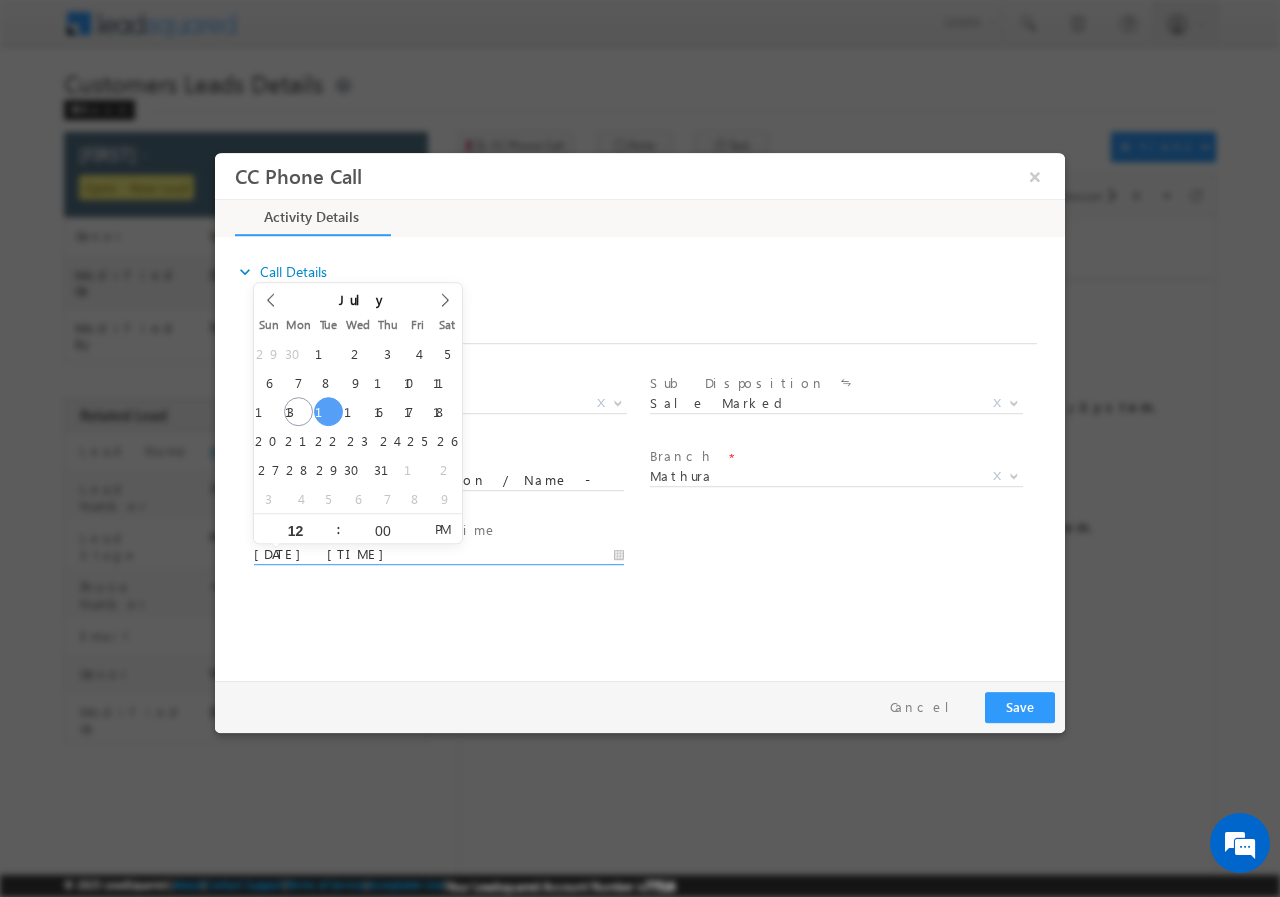 type on "[DATE] [TIME]" 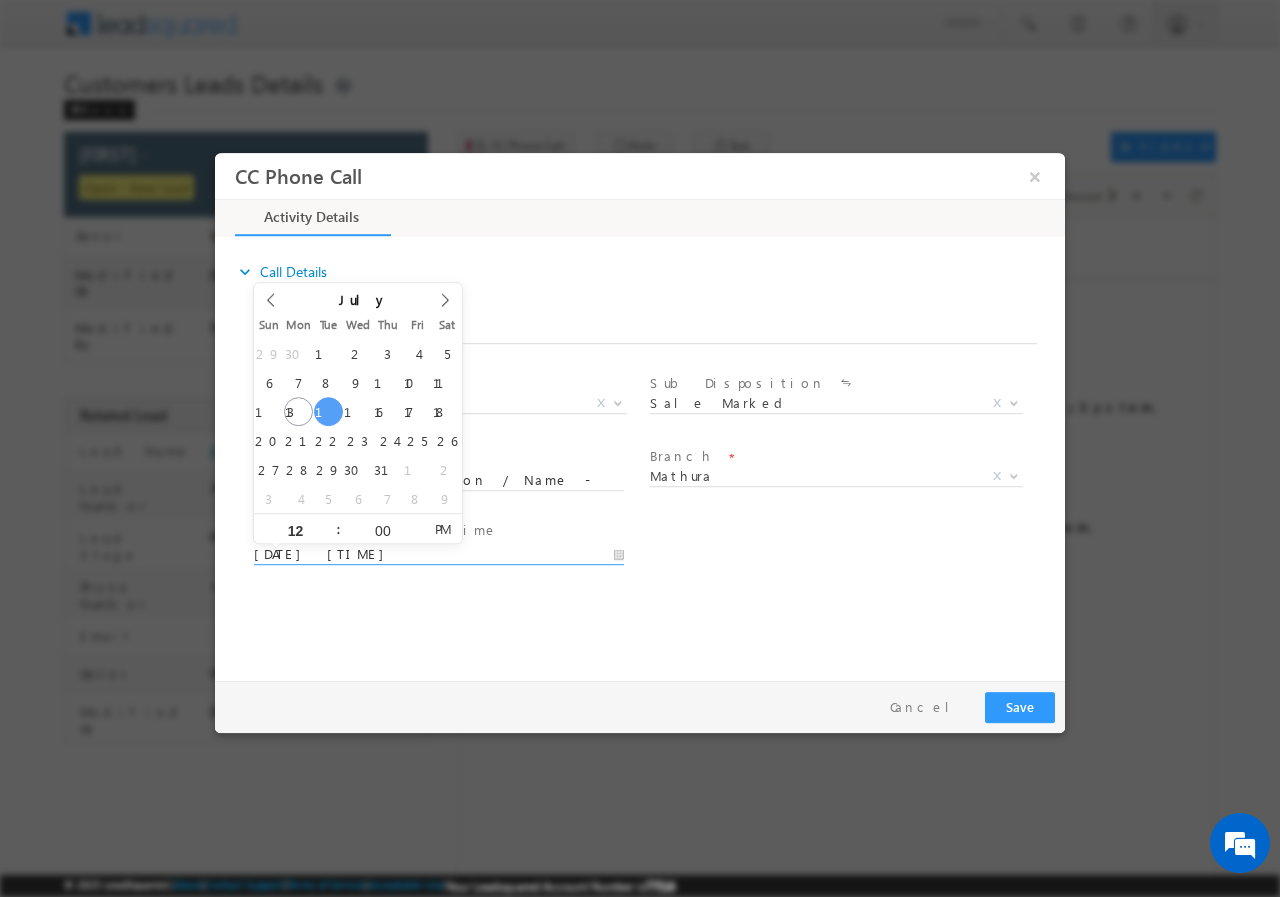 drag, startPoint x: 706, startPoint y: 609, endPoint x: 831, endPoint y: 620, distance: 125.48307 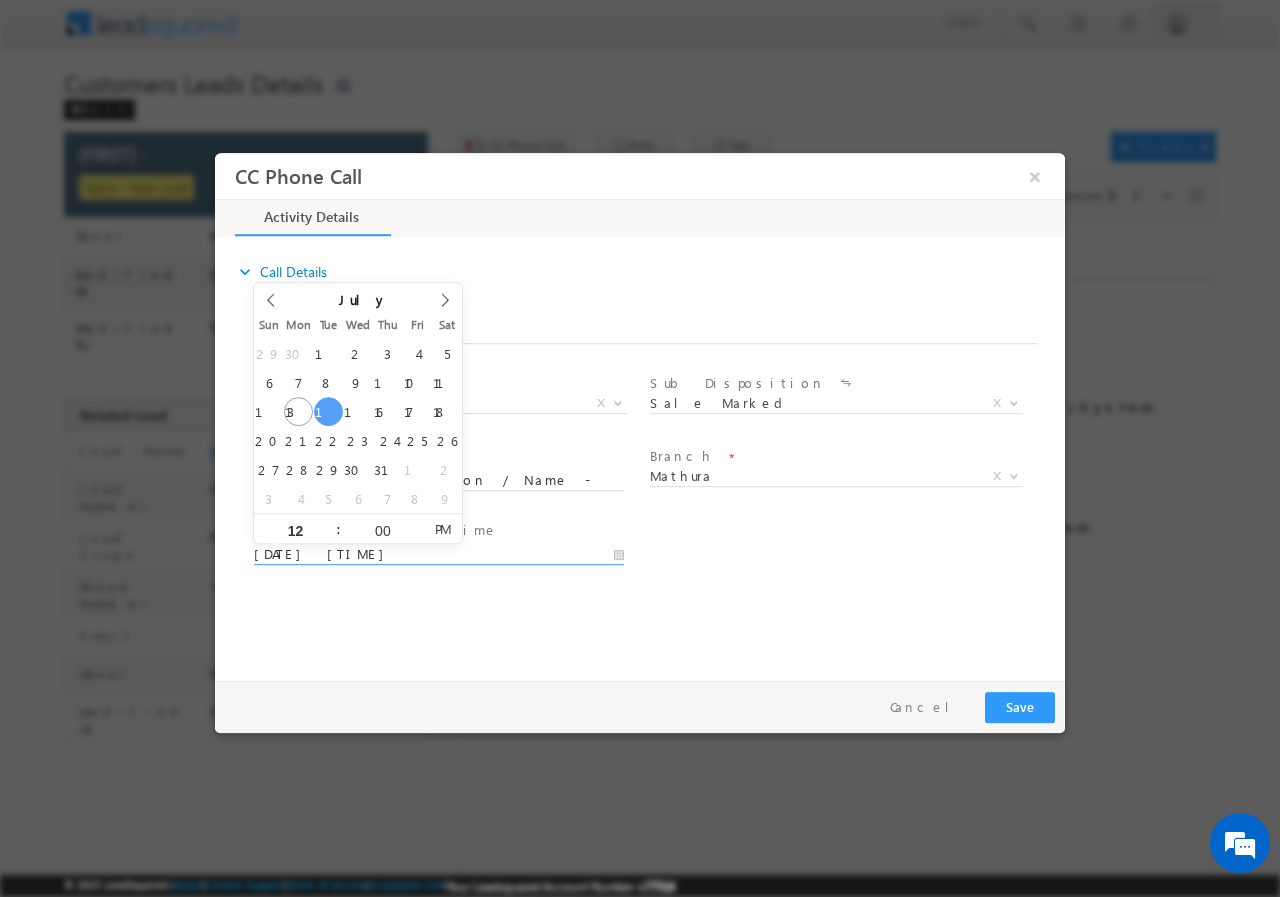 click on "expand_more Call Details
Associated Lead * [FIRST] [LAST] Yes   No" at bounding box center (645, 455) 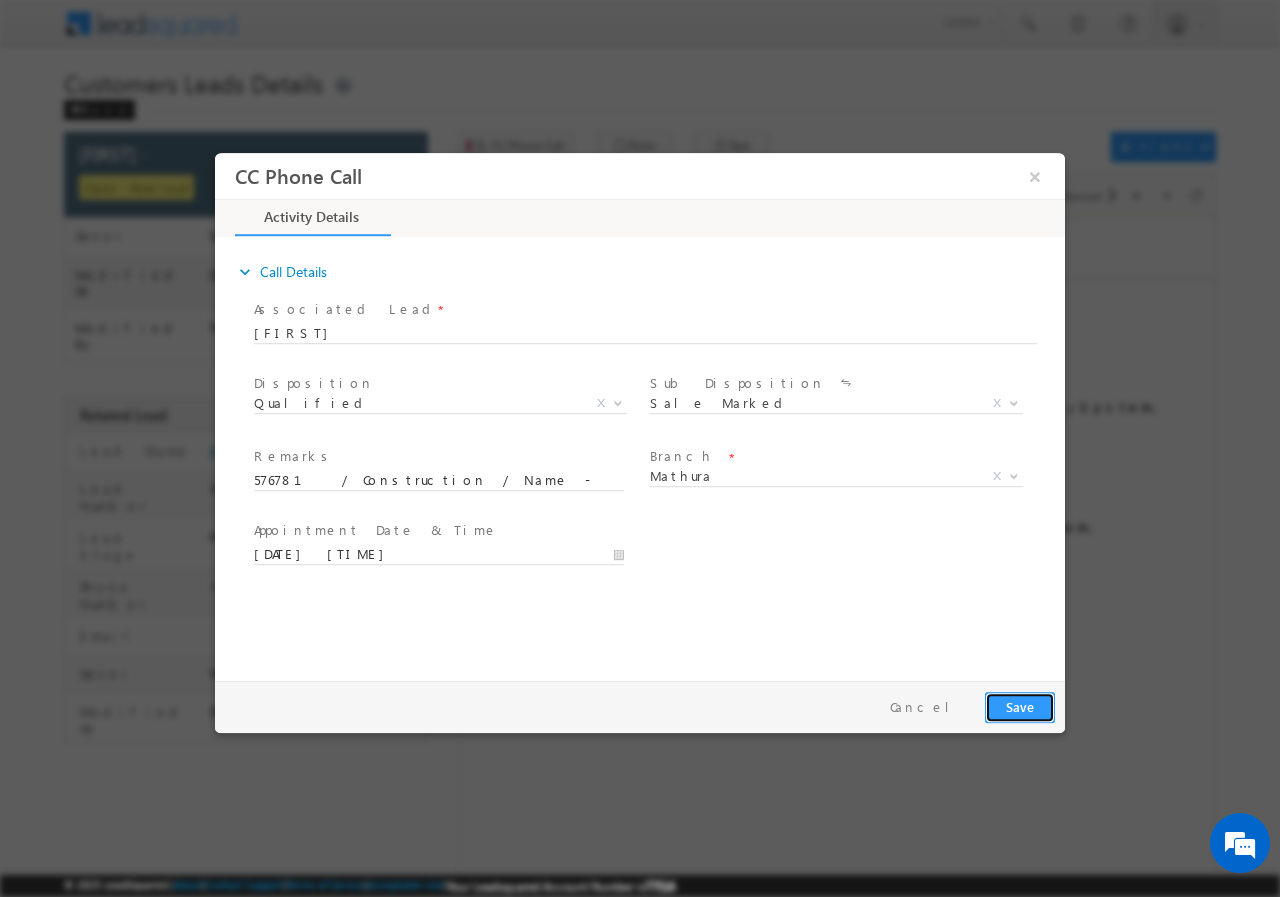 click on "Save" at bounding box center [1020, 706] 